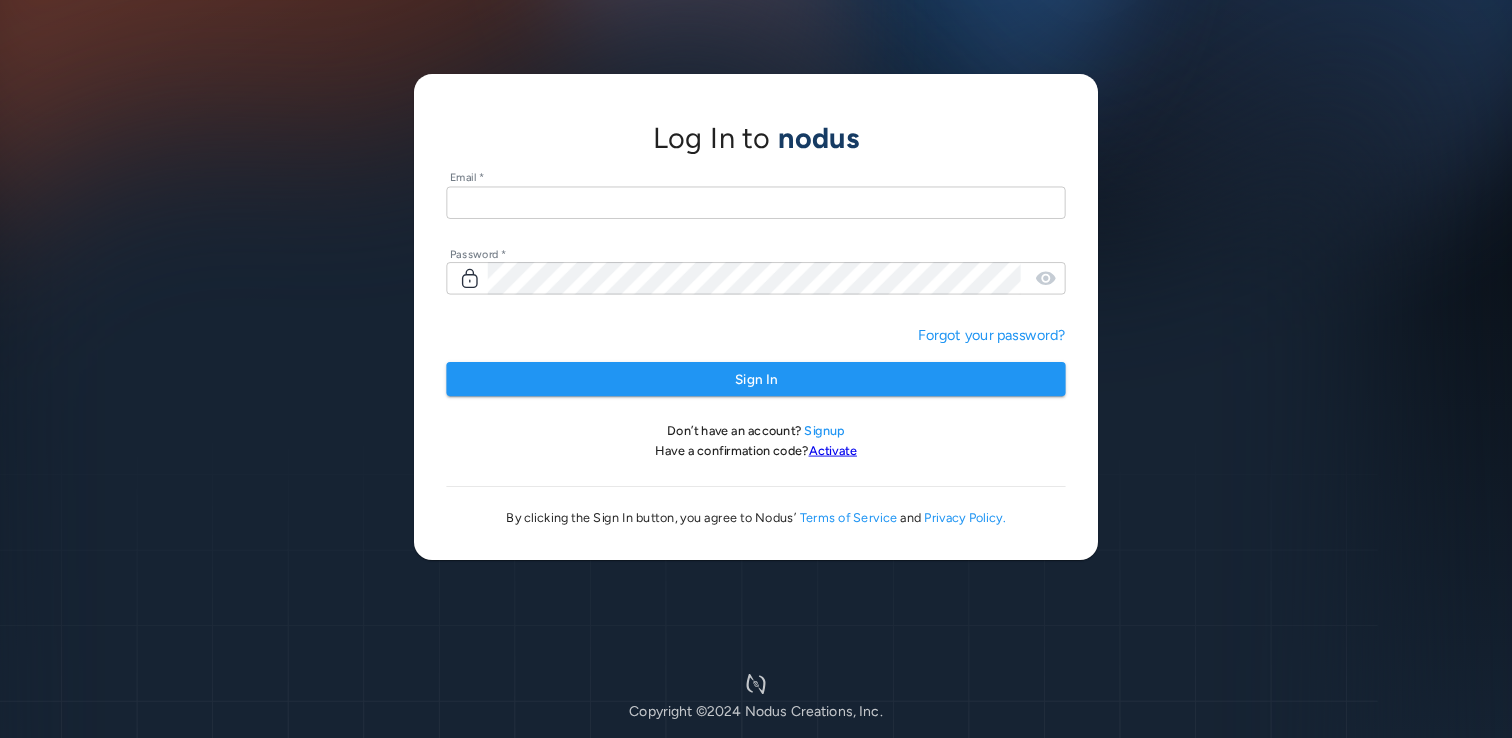 scroll, scrollTop: 0, scrollLeft: 0, axis: both 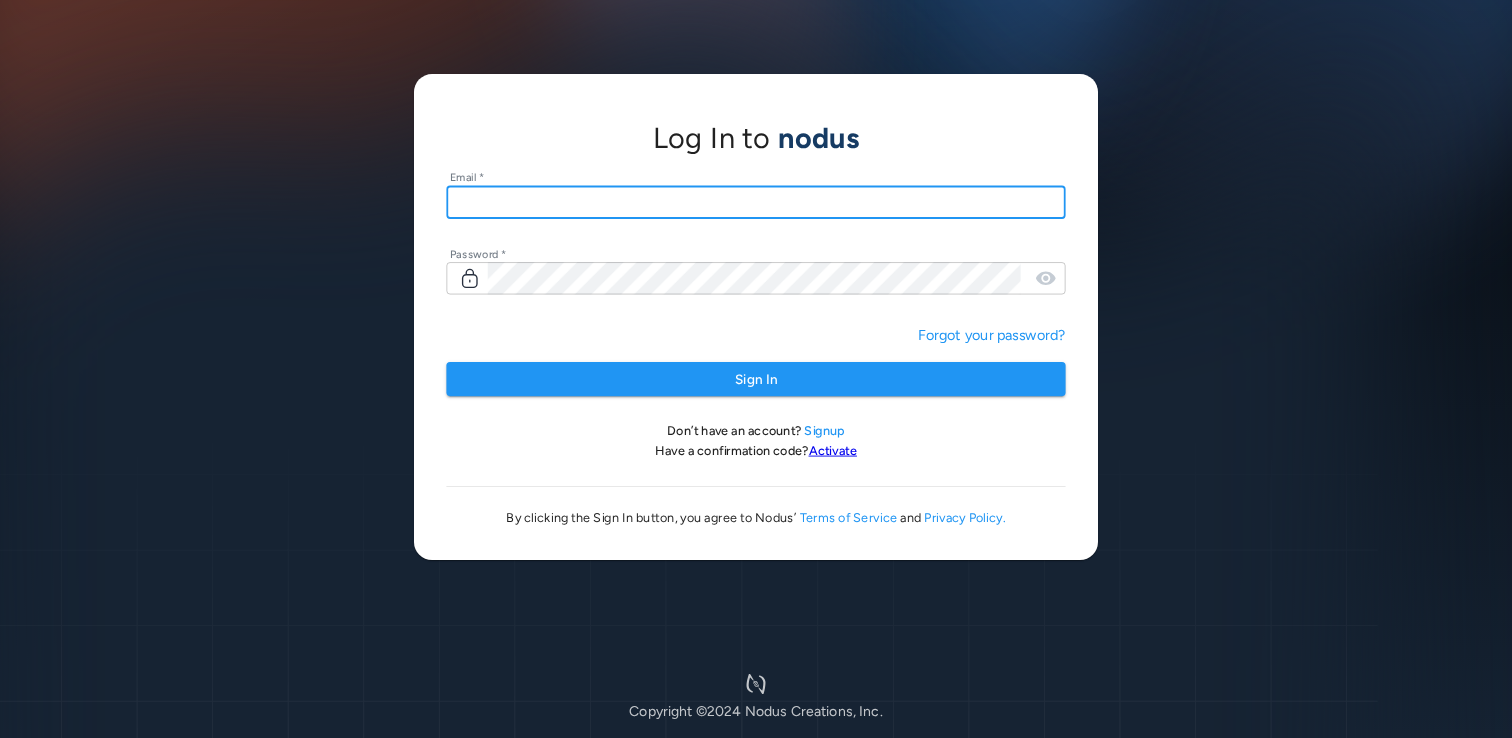 type on "**********" 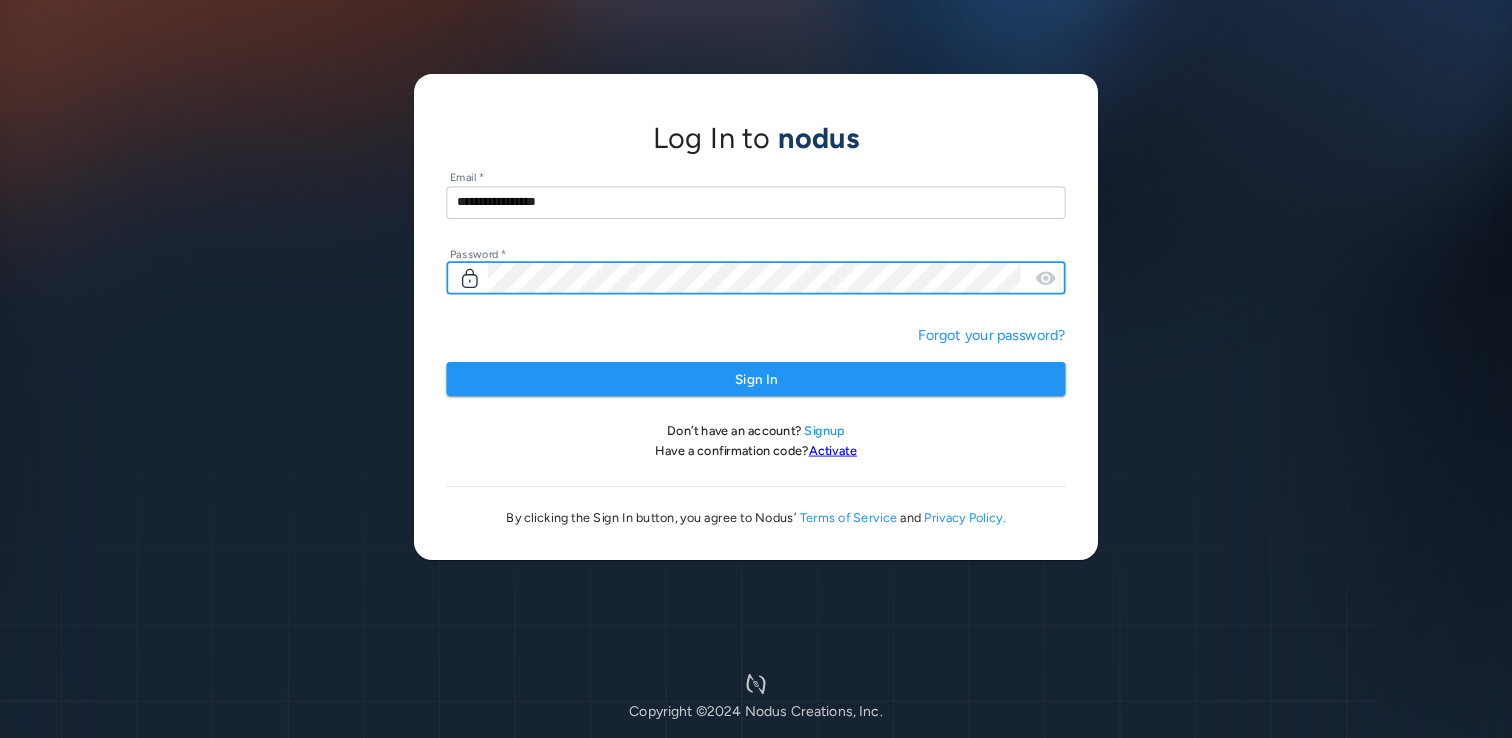 click on "Sign In" at bounding box center [755, 379] 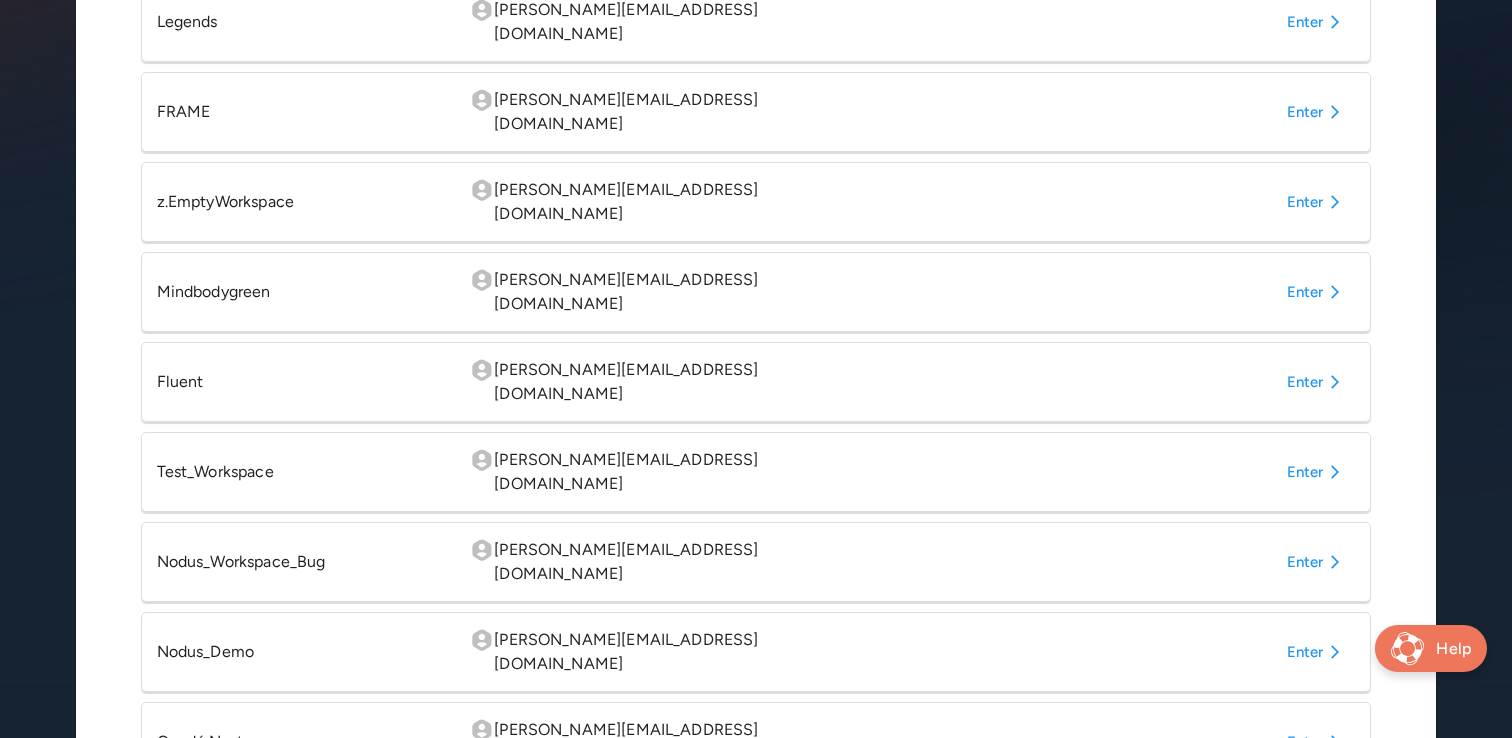 scroll, scrollTop: 435, scrollLeft: 0, axis: vertical 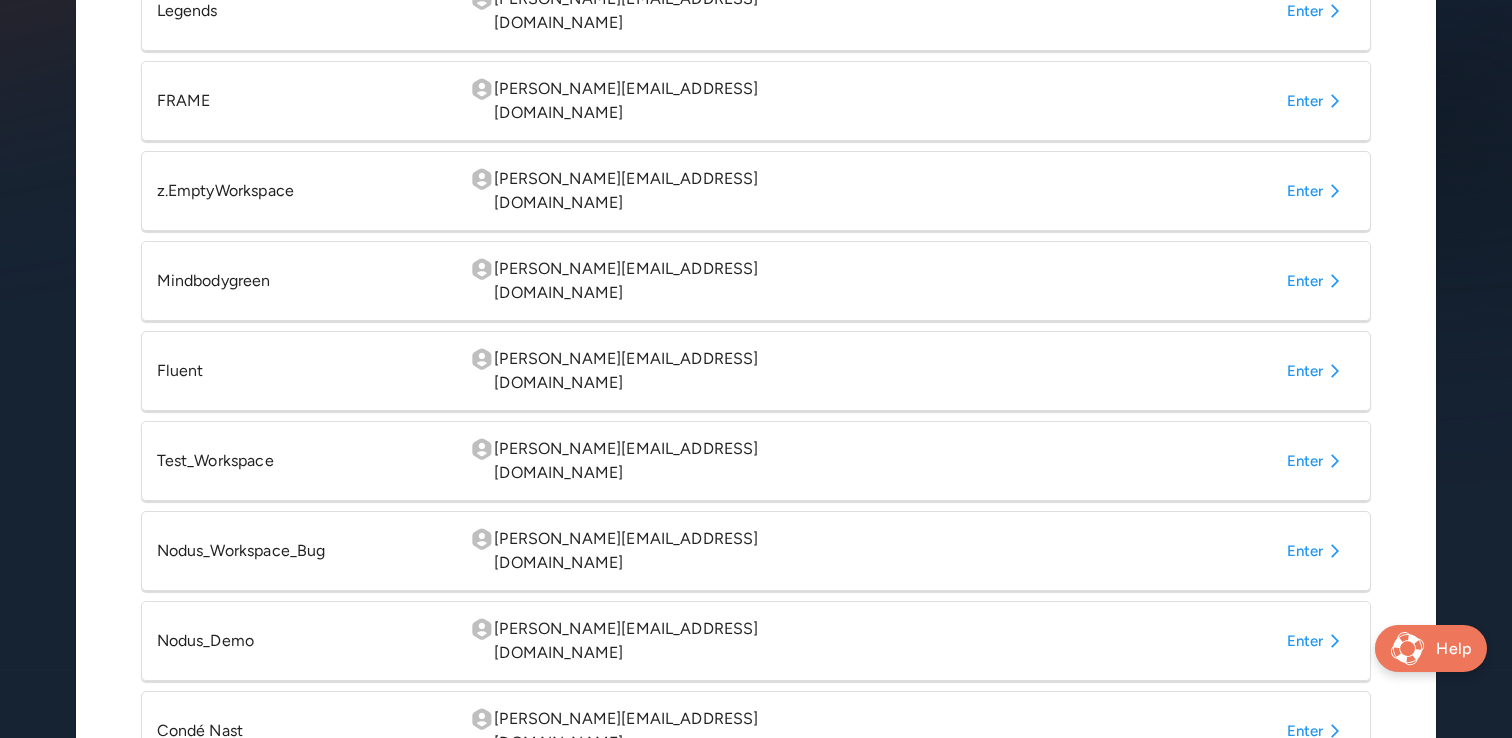 click on "Enter" at bounding box center (1317, 731) 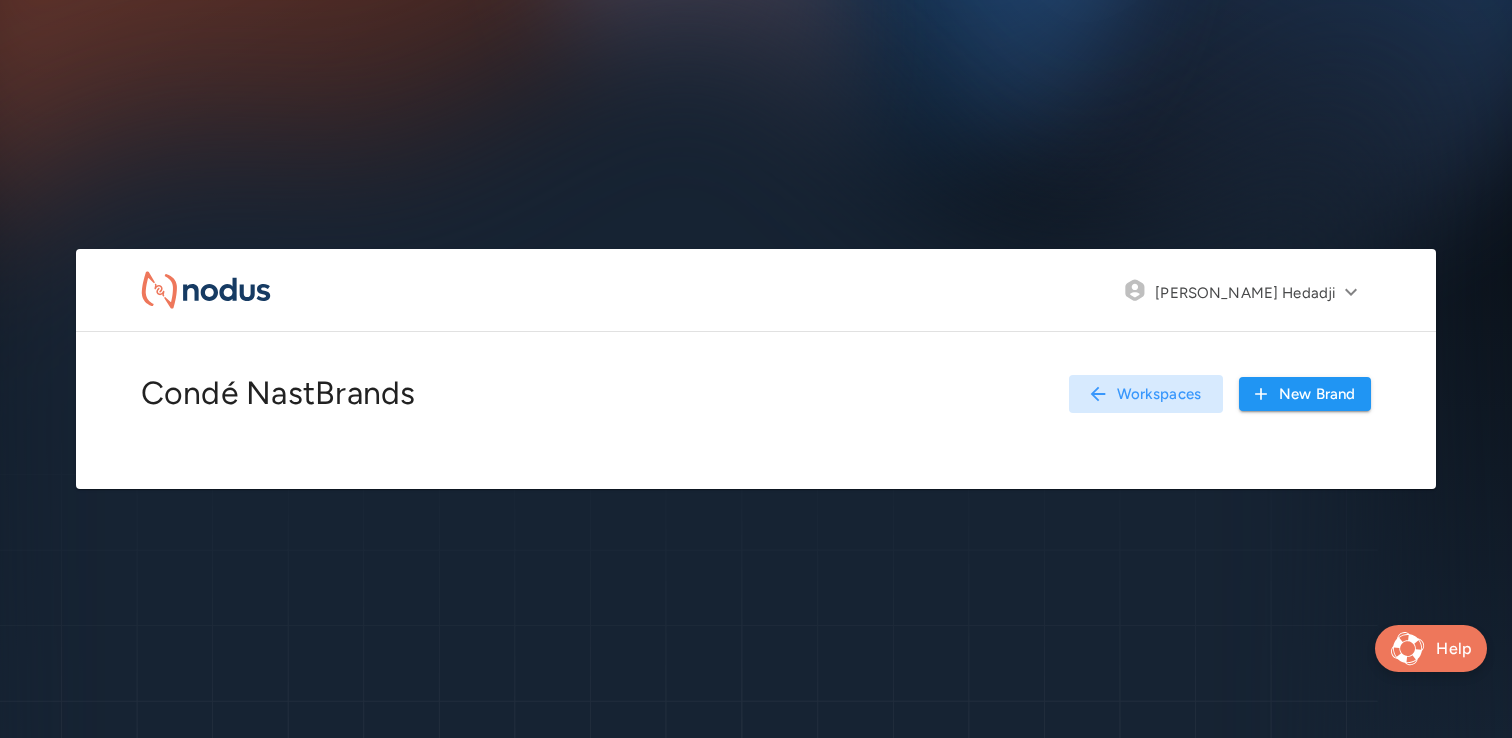 scroll, scrollTop: 0, scrollLeft: 0, axis: both 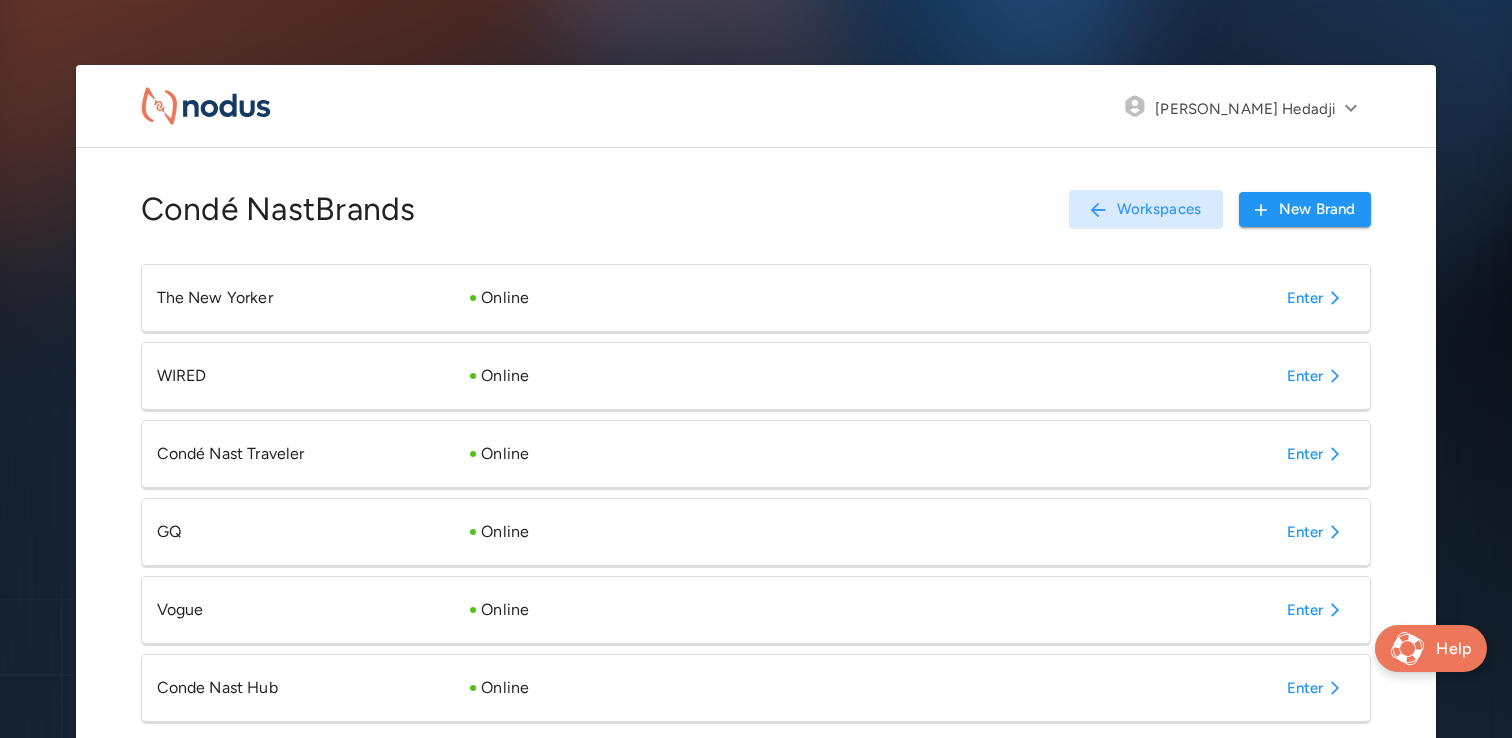 click on "Conde Nast Hub Online Enter" at bounding box center (756, 688) 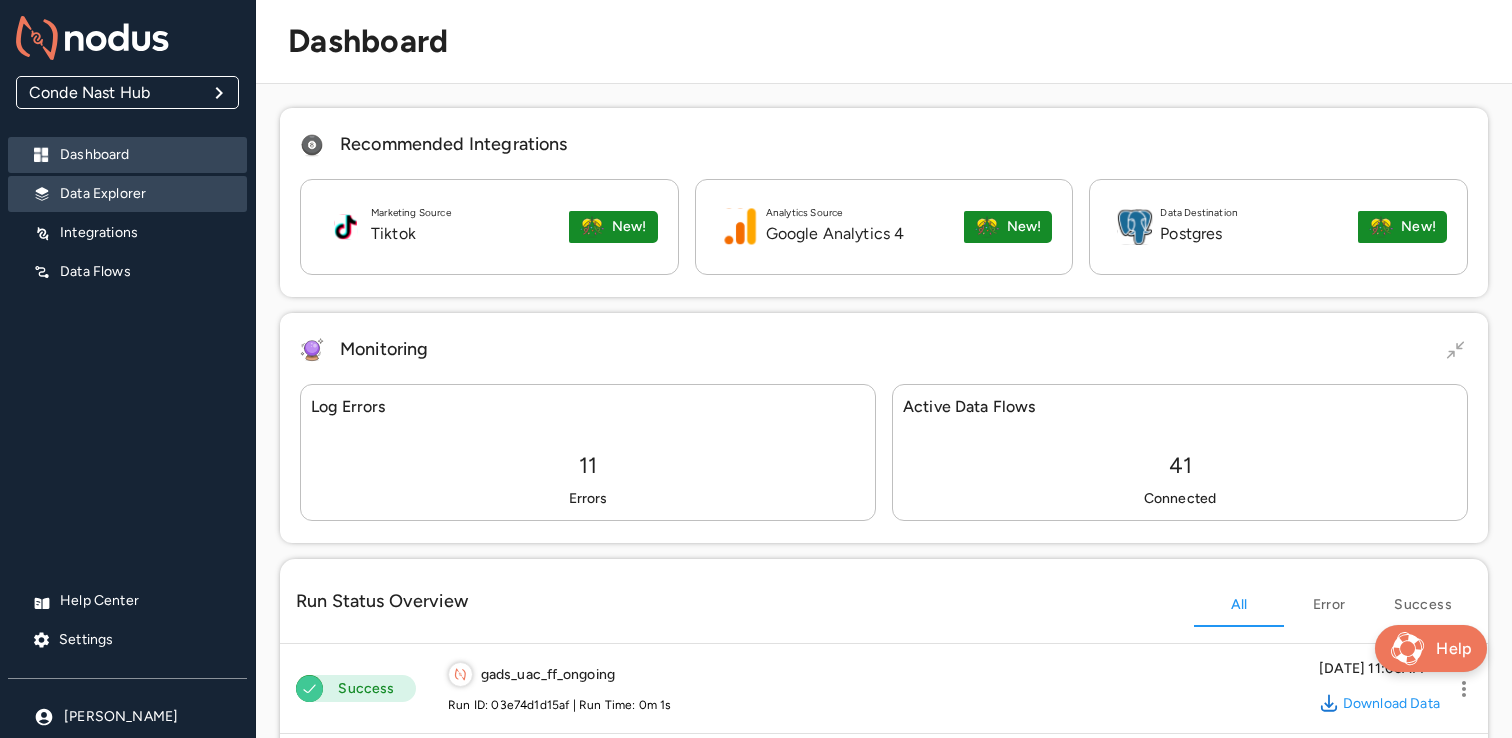 click on "Data Explorer" at bounding box center [145, 194] 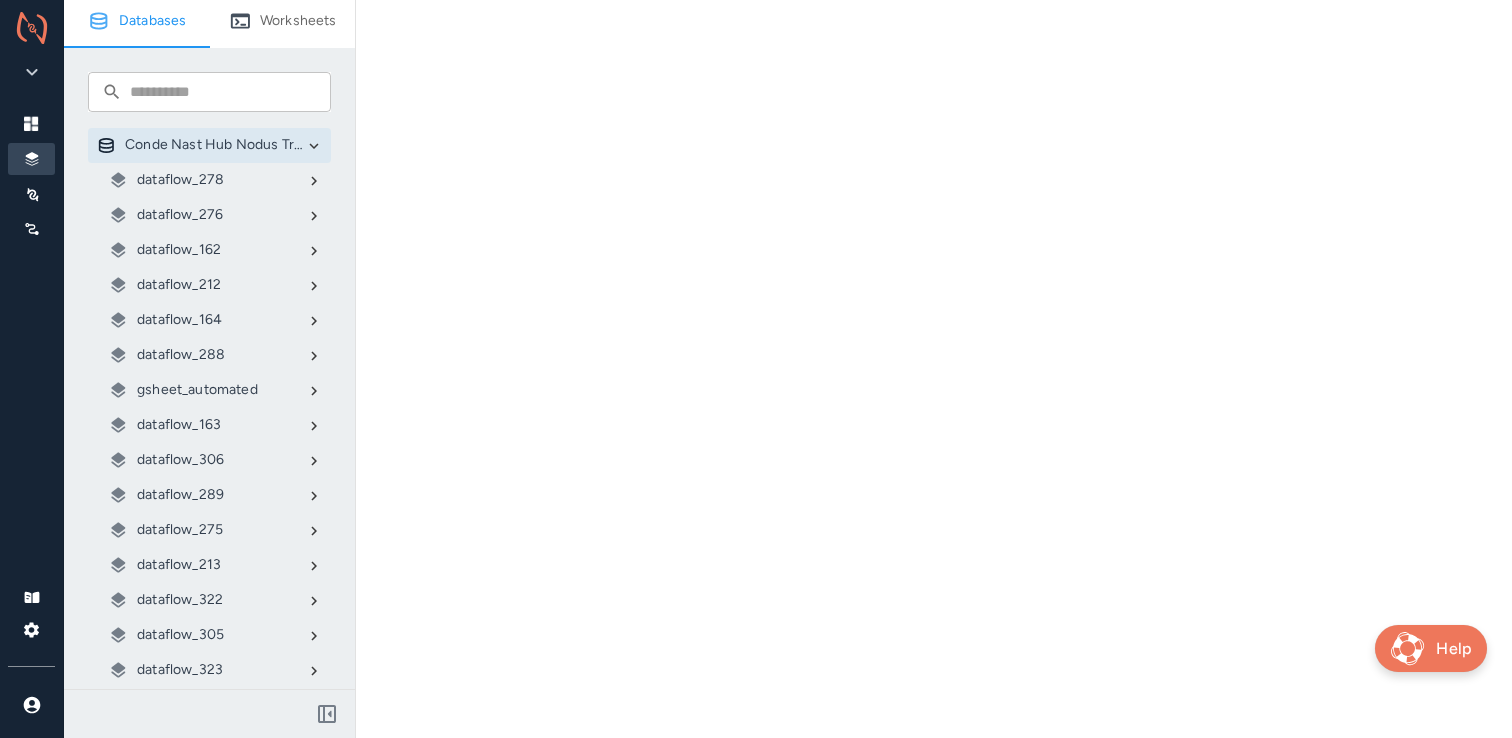 click on "gsheet_automated" at bounding box center [197, 390] 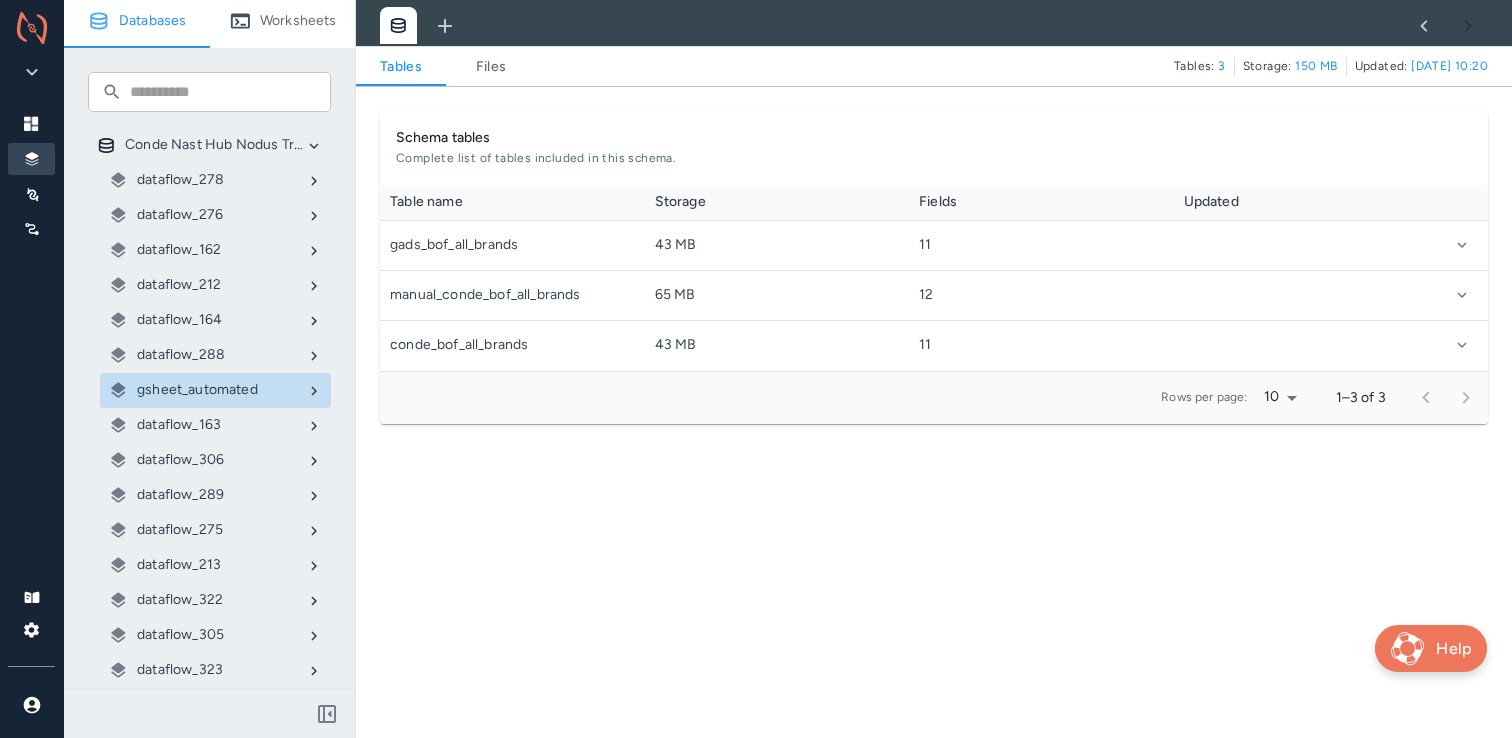scroll, scrollTop: 1, scrollLeft: 1, axis: both 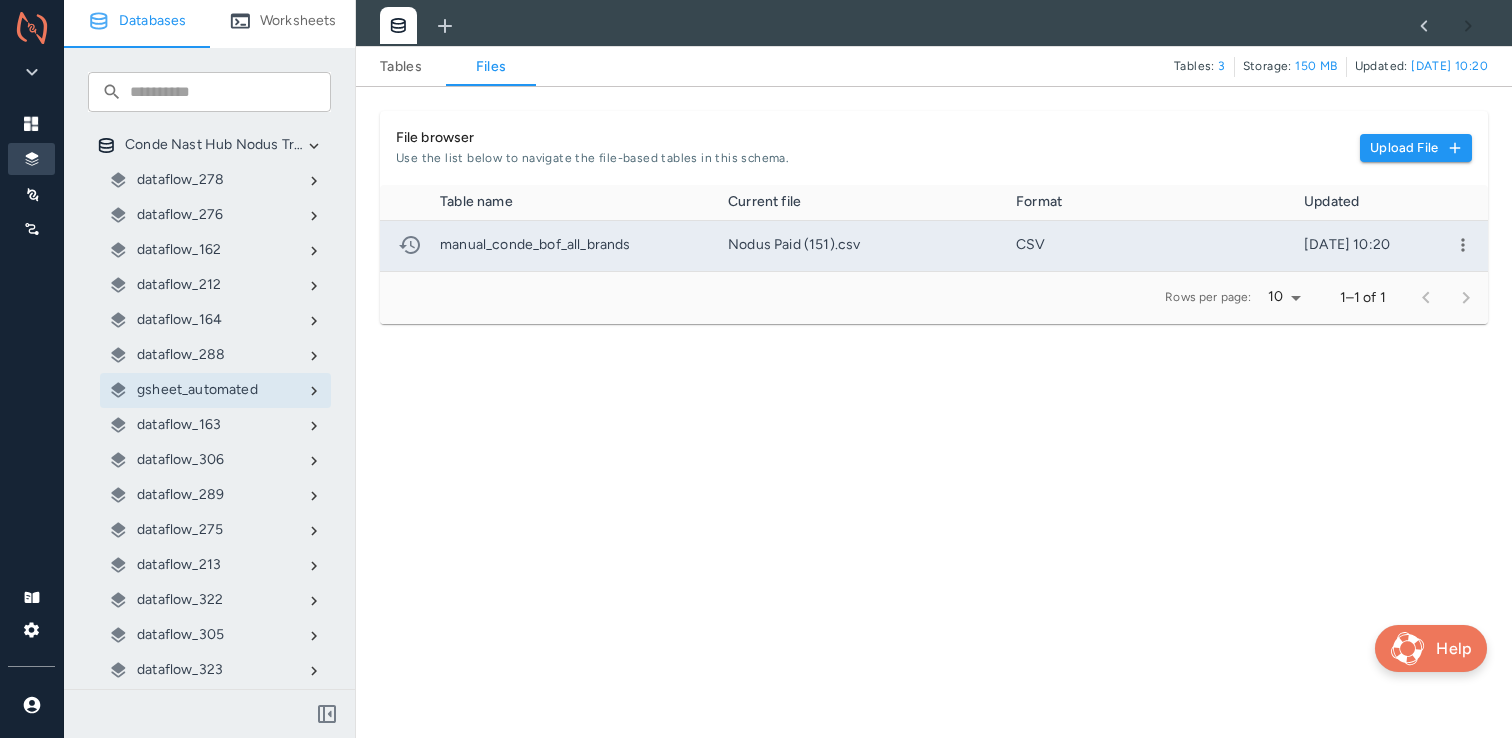click 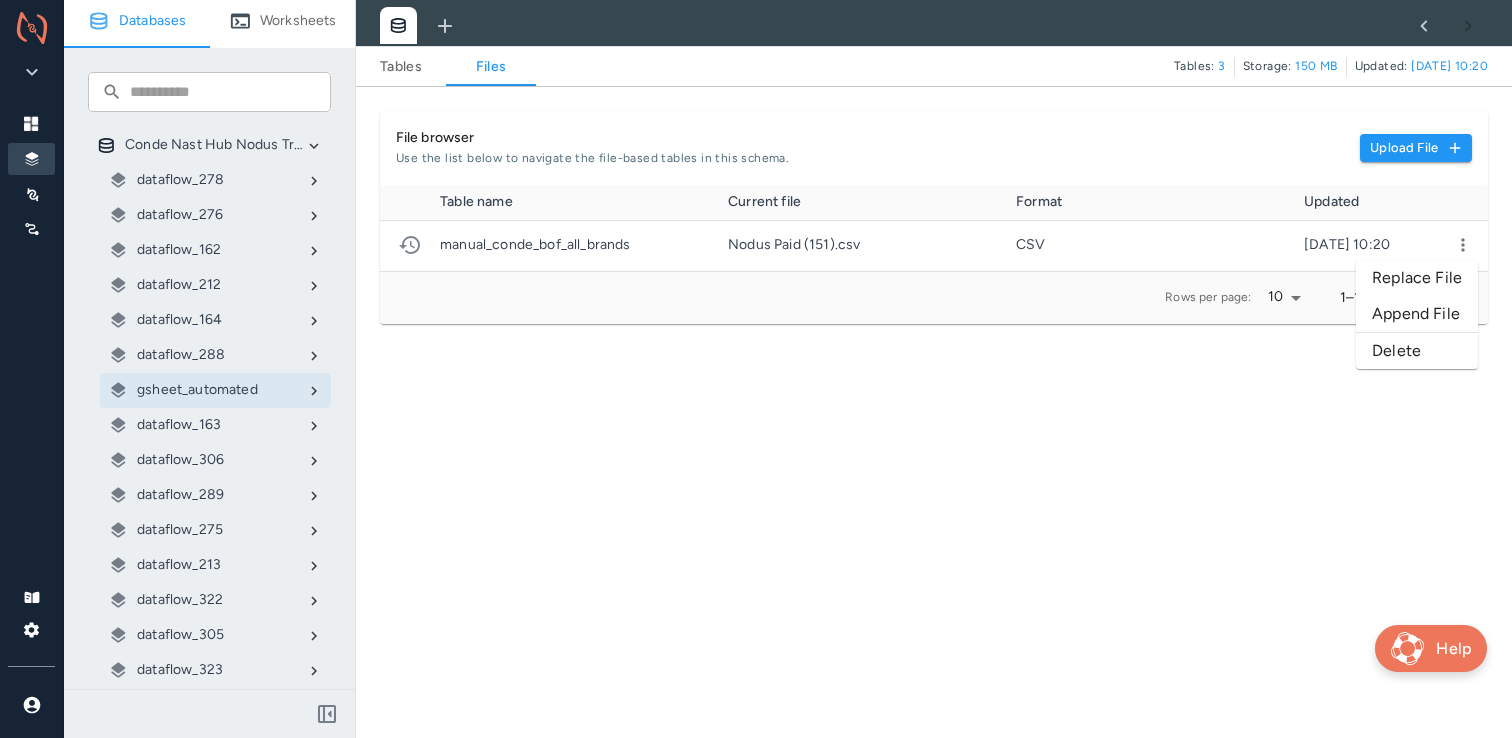 click on "Replace File" at bounding box center [1417, 278] 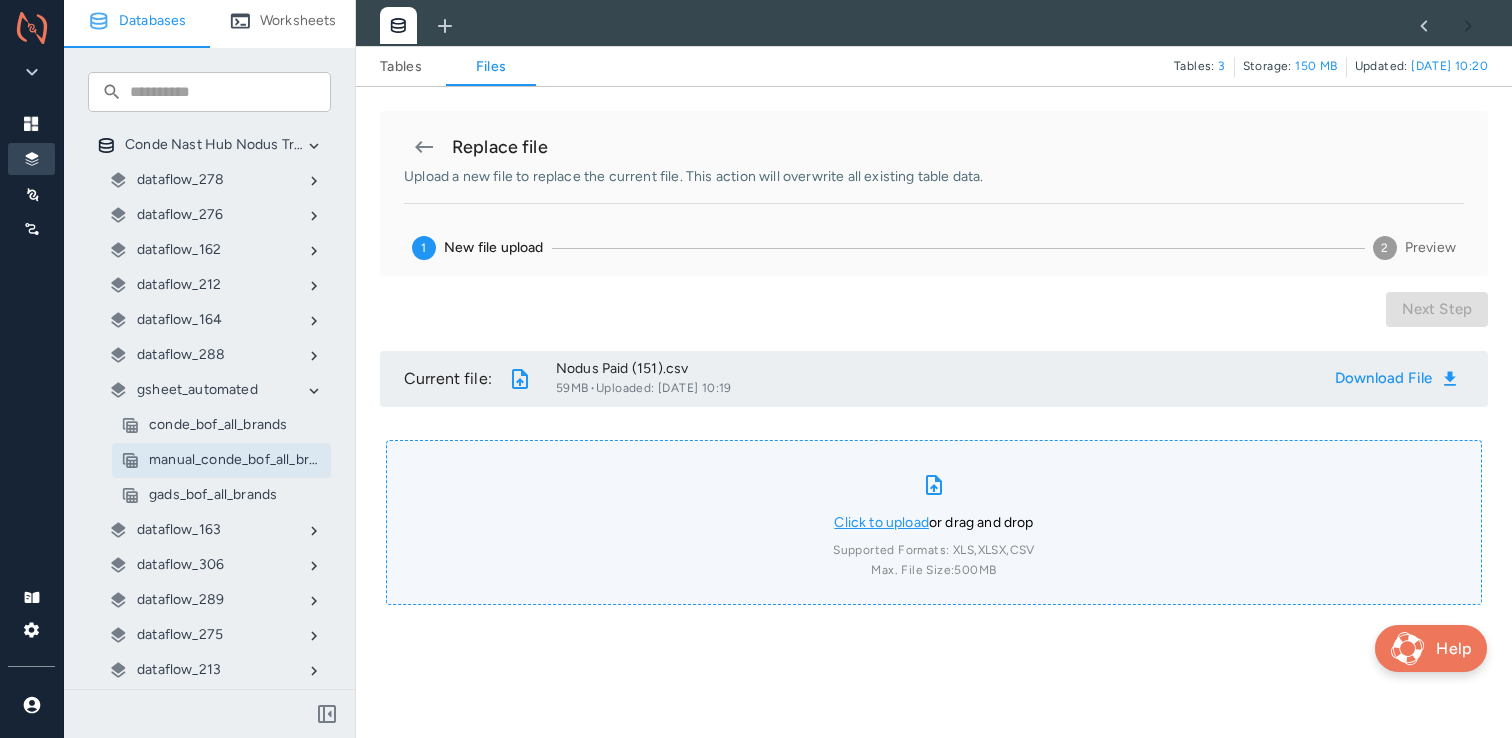 click on "Click to upload" at bounding box center (881, 522) 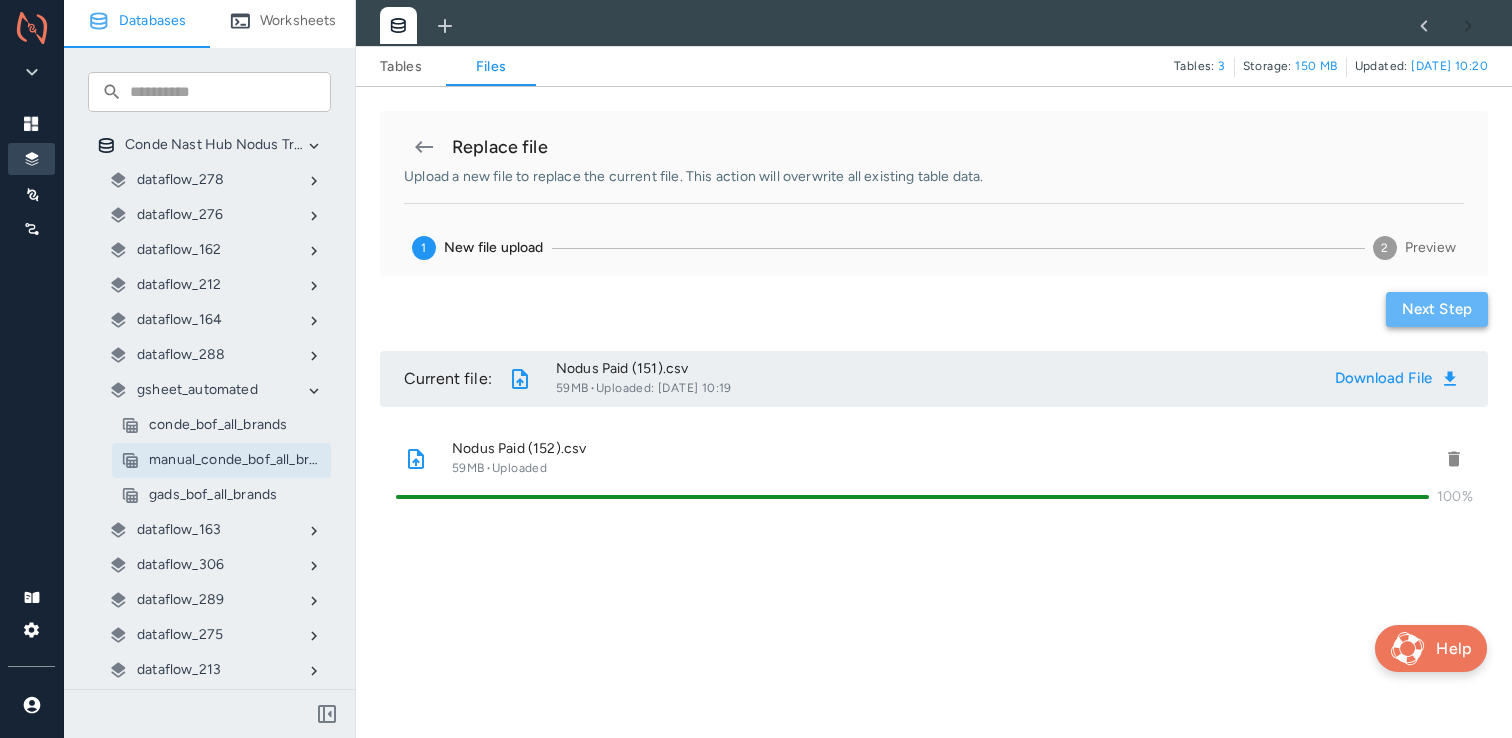 click on "Next step" at bounding box center [1437, 309] 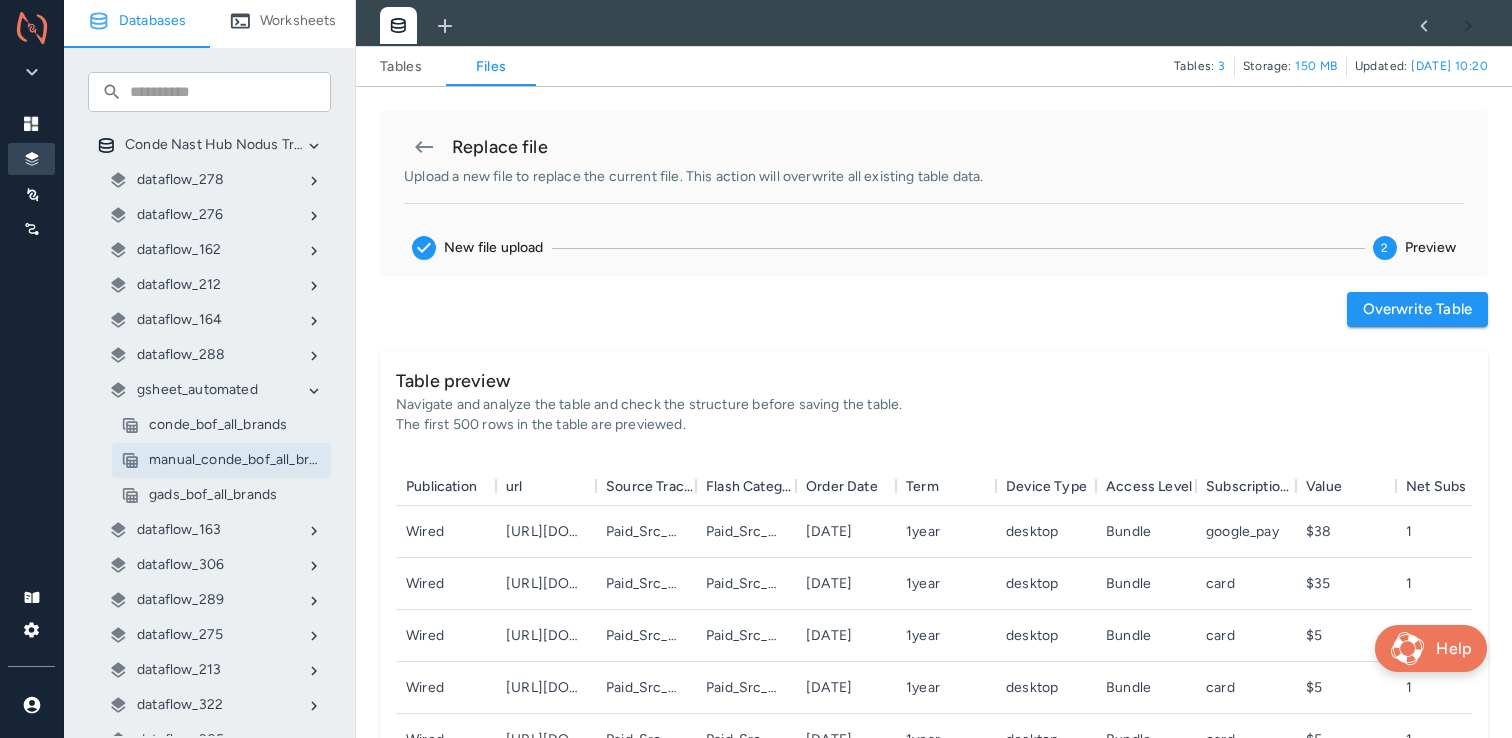 scroll, scrollTop: 1, scrollLeft: 1, axis: both 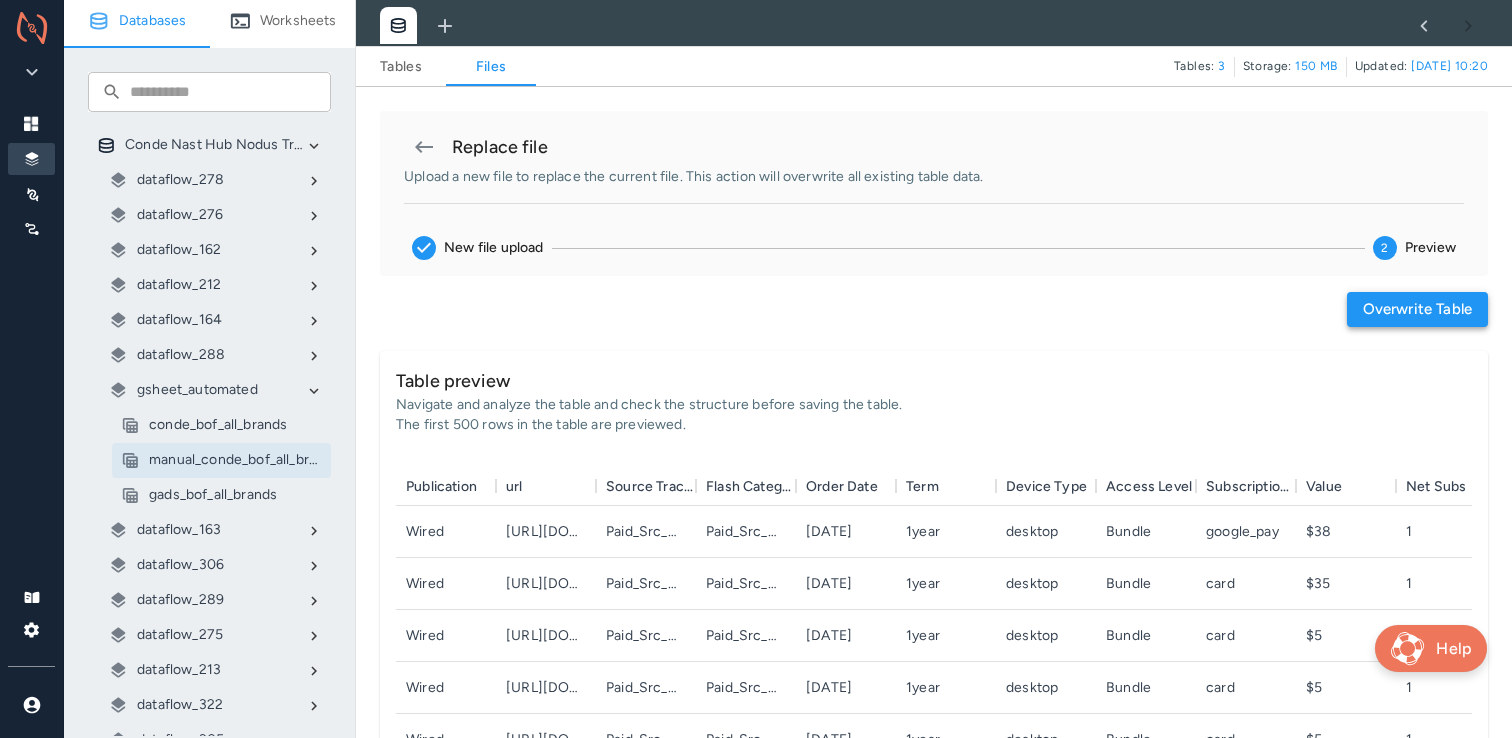 click on "Overwrite table" at bounding box center (1417, 309) 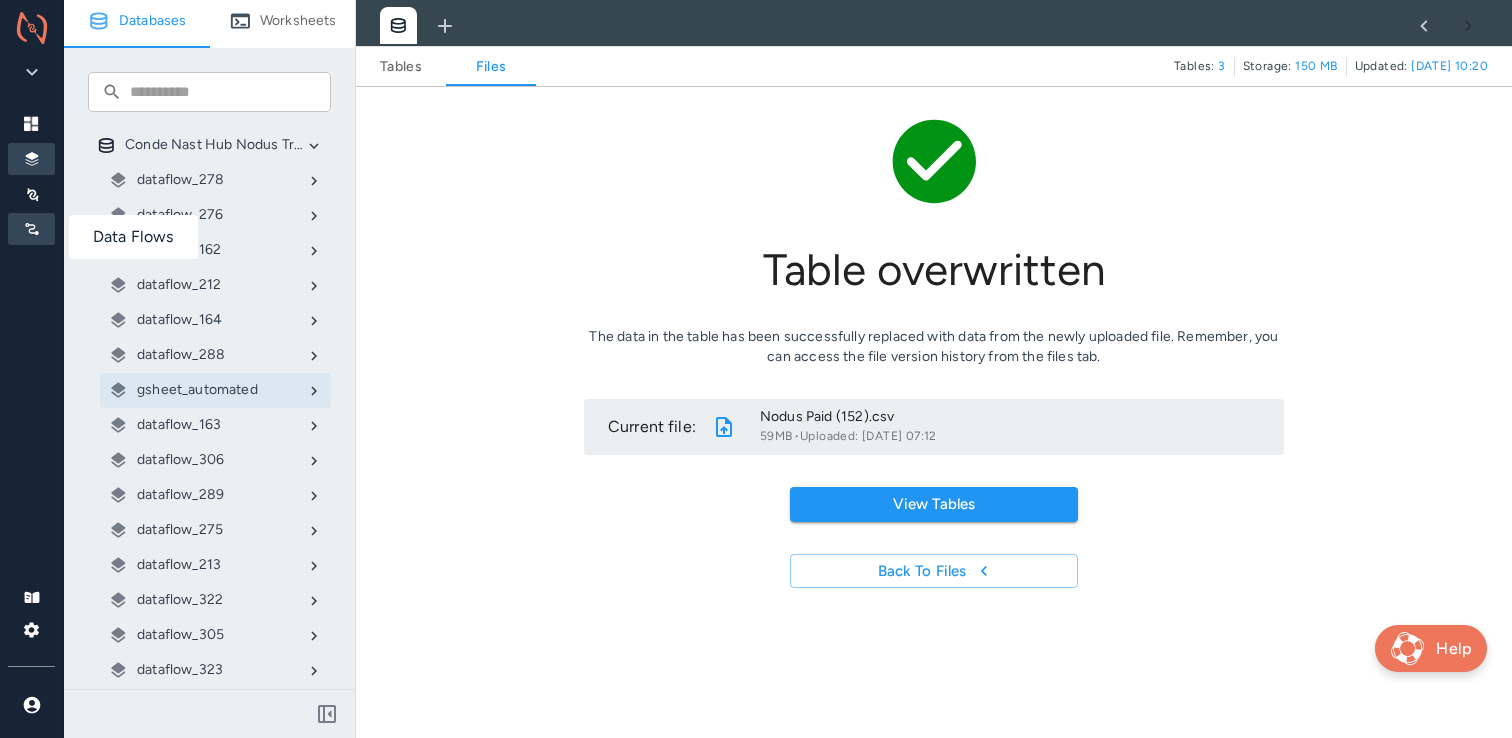 click 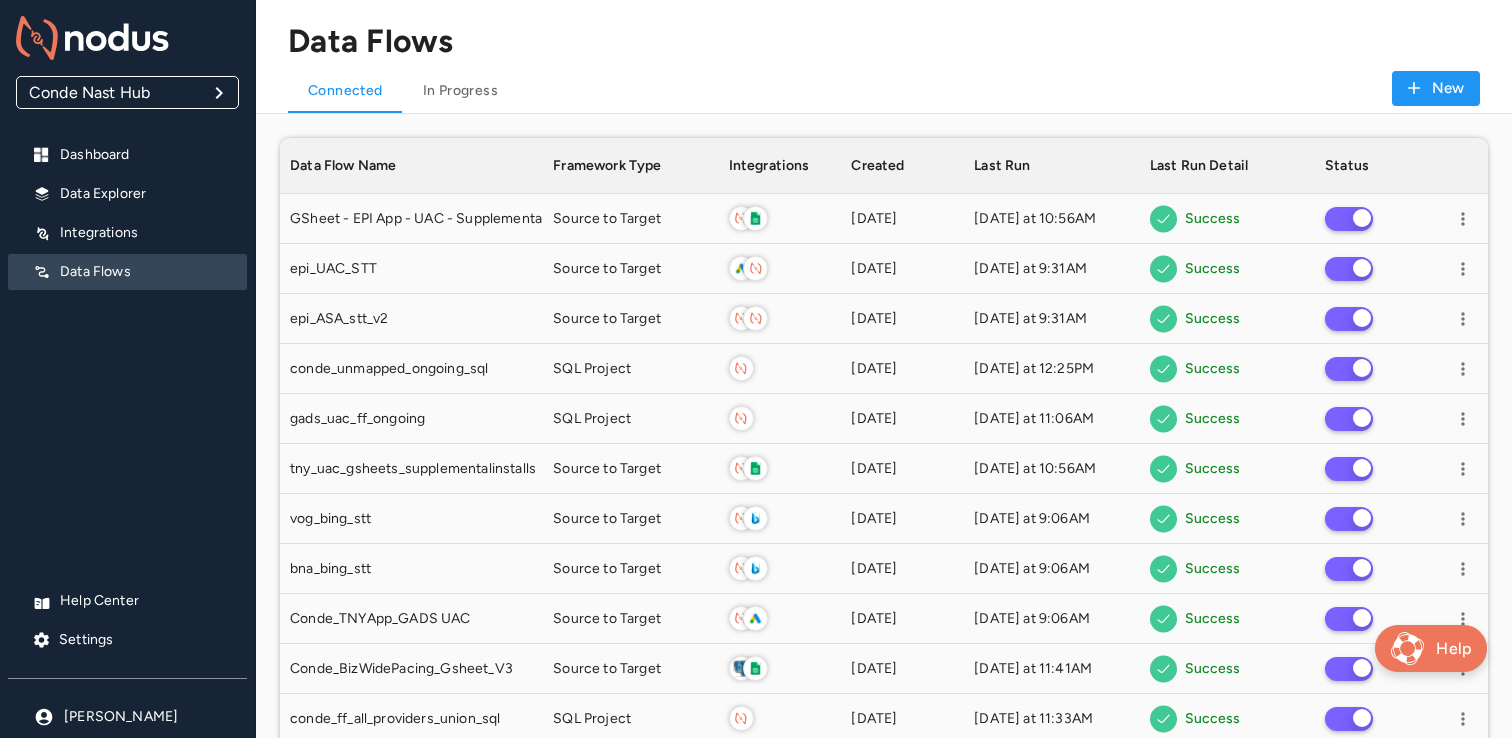 scroll, scrollTop: 1, scrollLeft: 1, axis: both 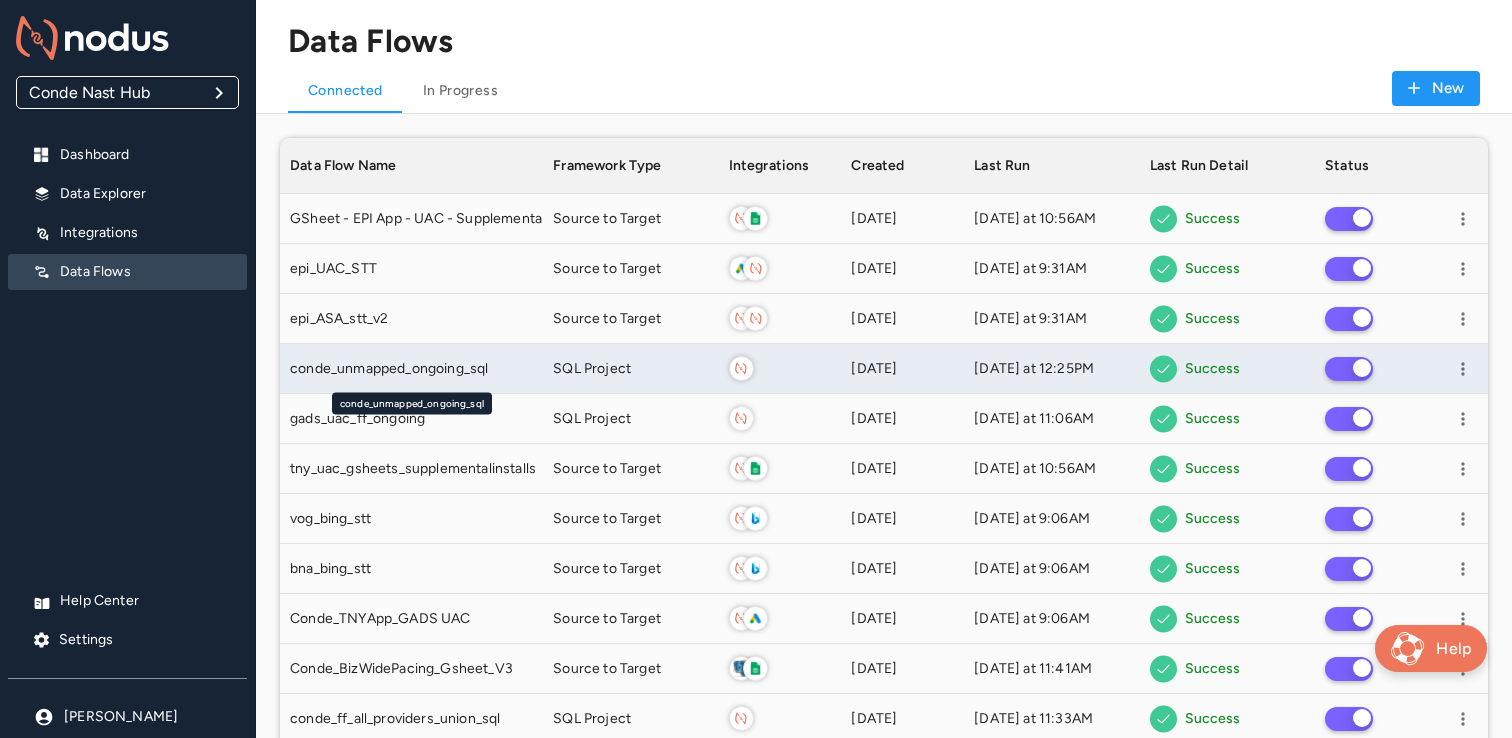 click on "conde_unmapped_ongoing_sql" at bounding box center (389, 369) 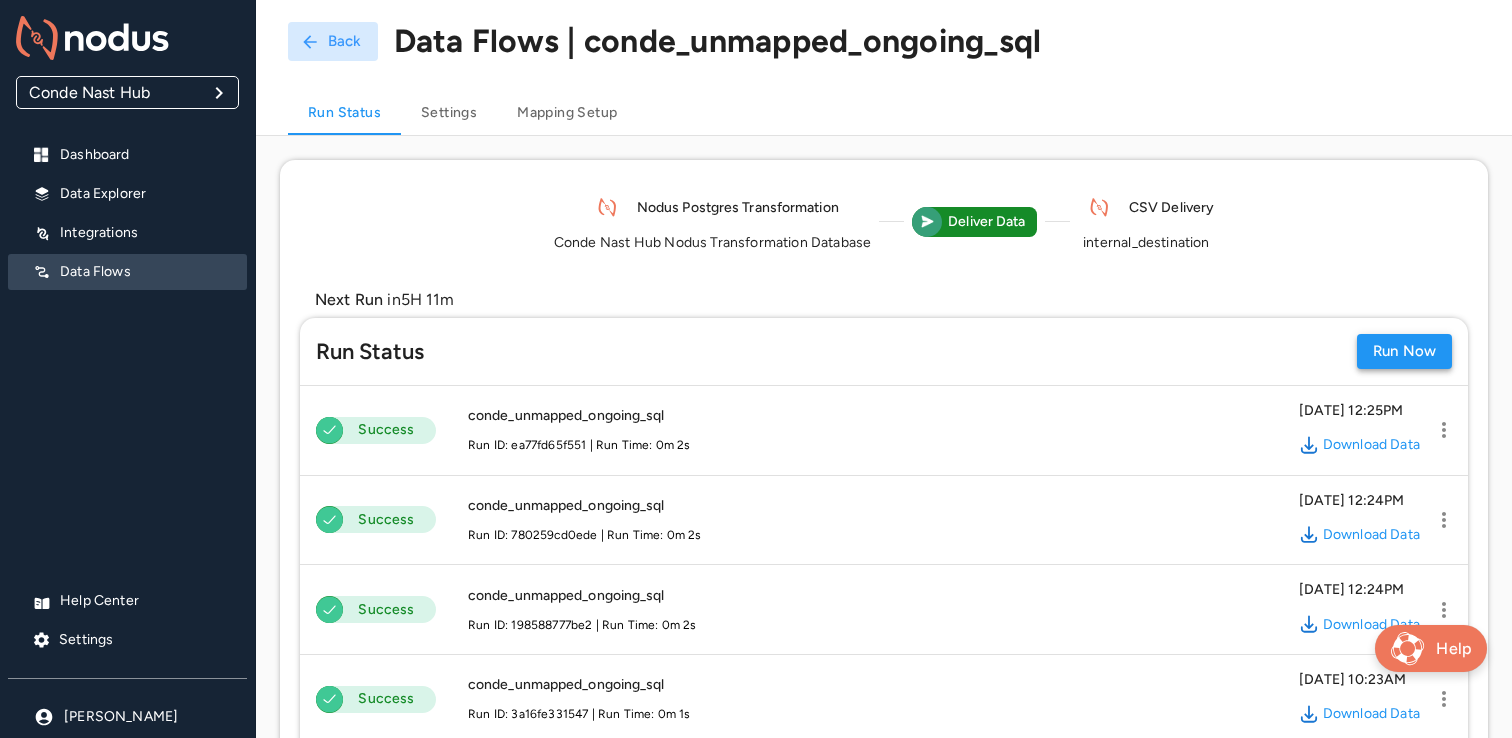 click on "Run Now" at bounding box center (1404, 351) 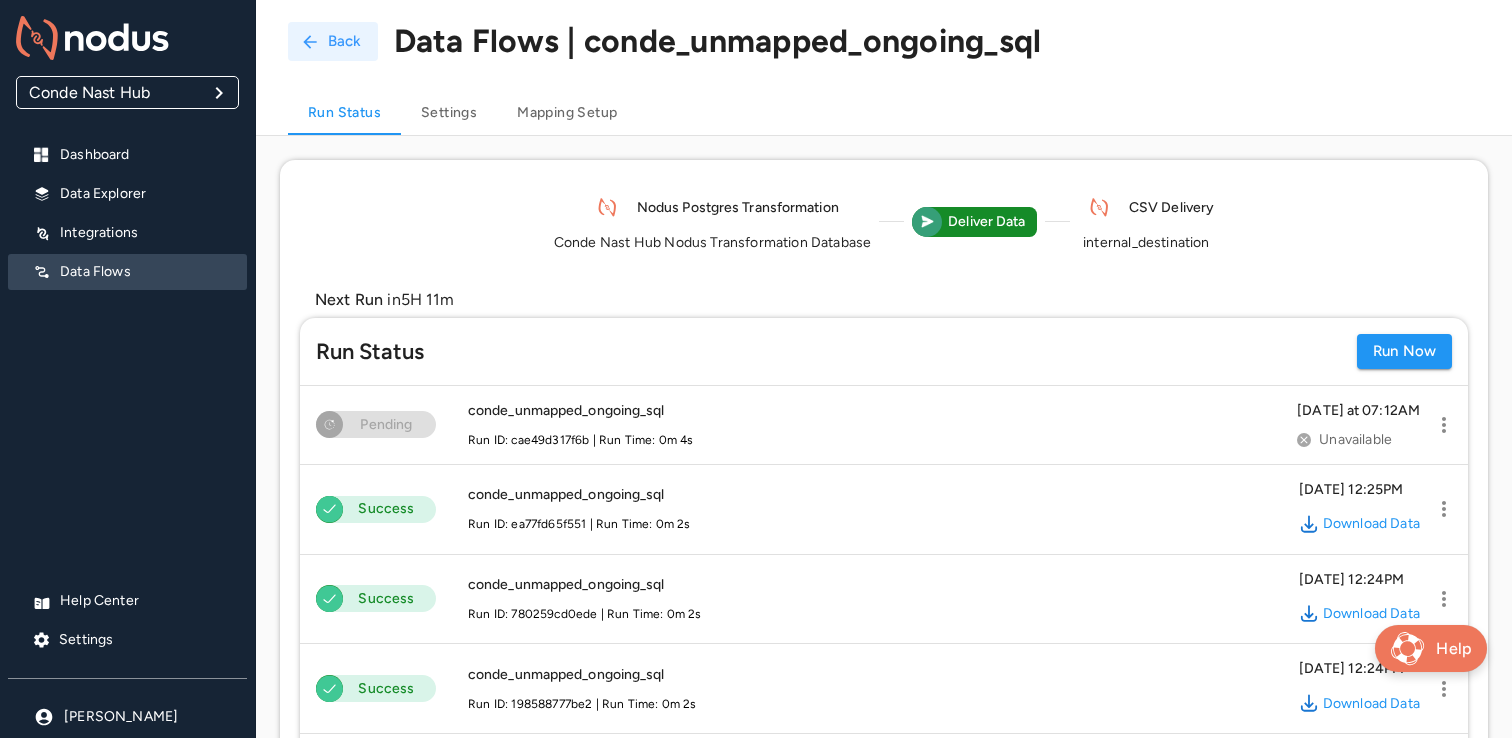 click on "Back" at bounding box center (333, 41) 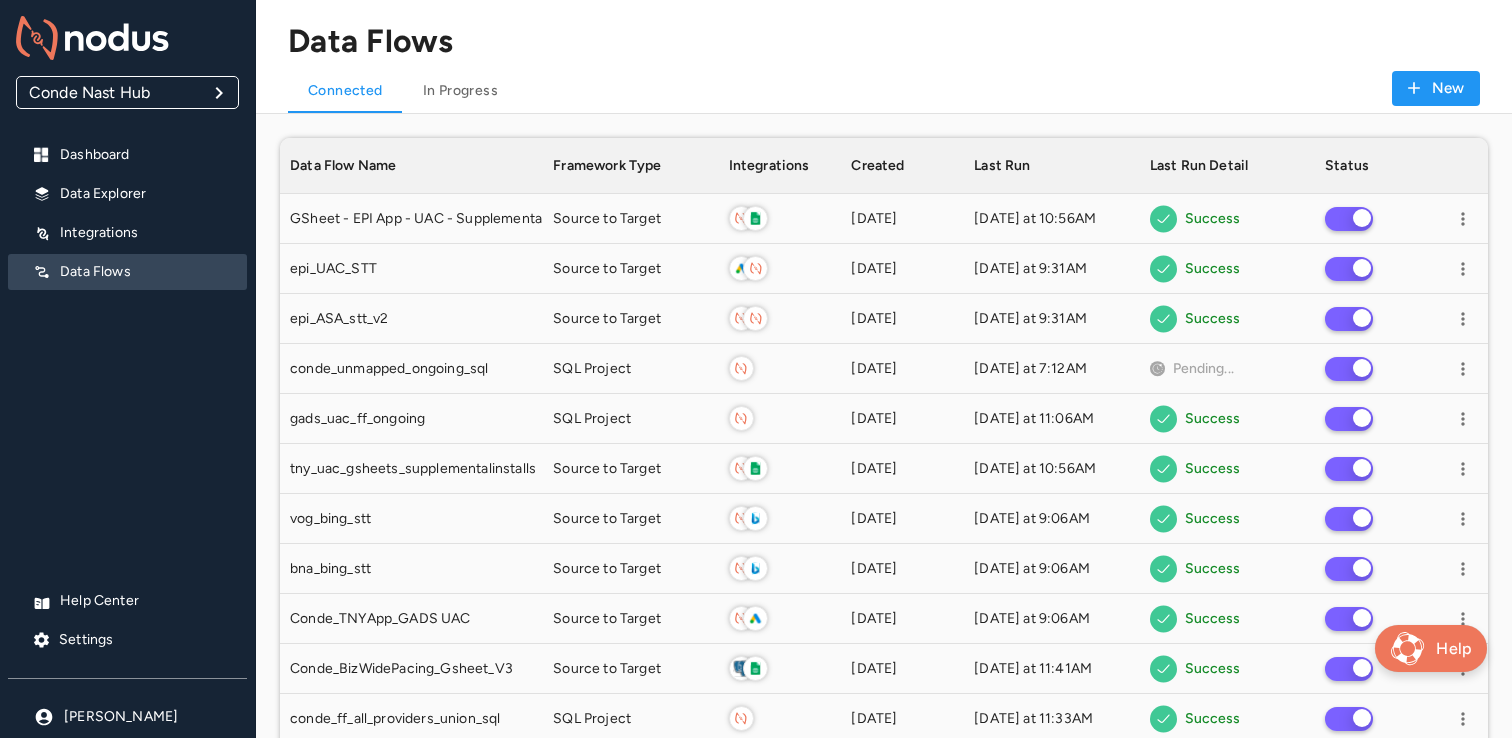 scroll, scrollTop: 1, scrollLeft: 1, axis: both 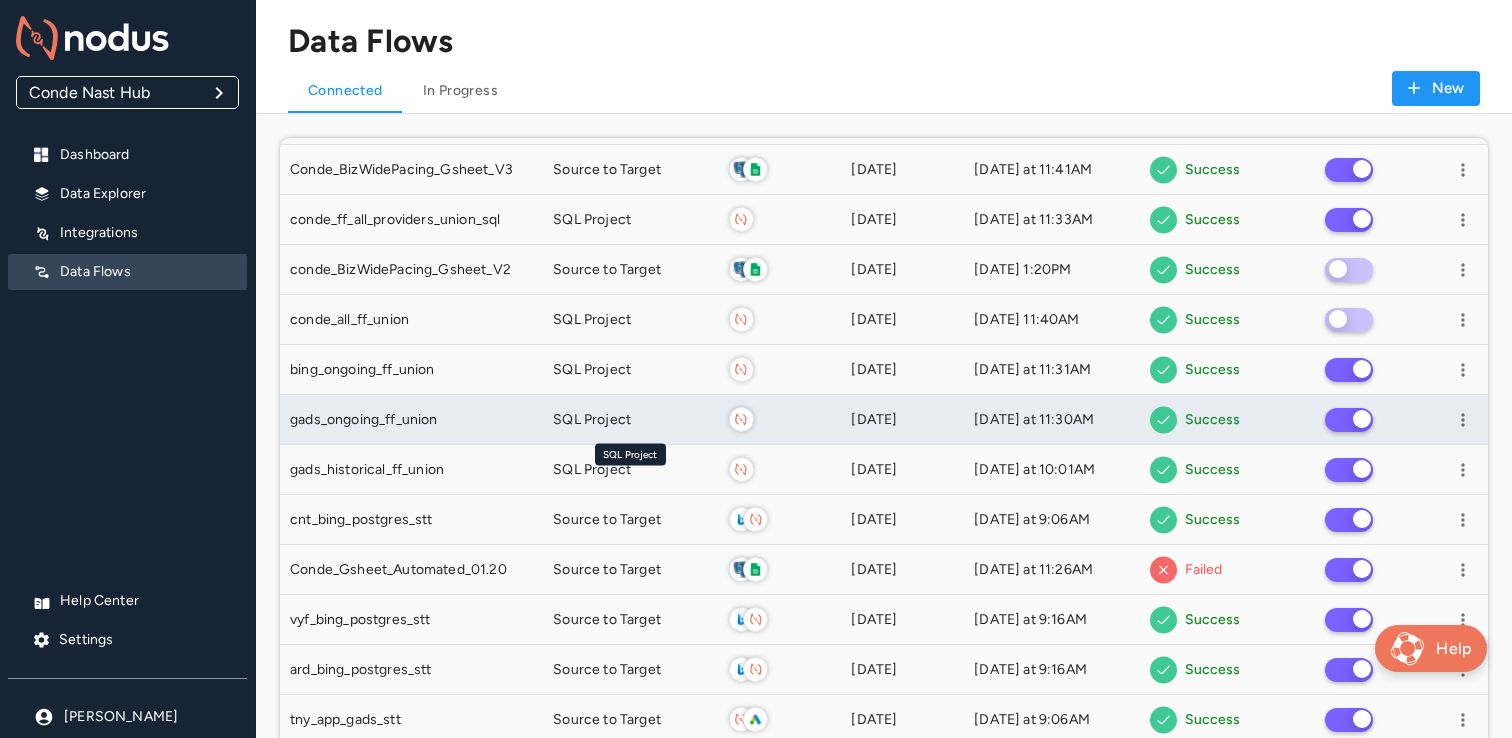click on "SQL Project" at bounding box center (592, 420) 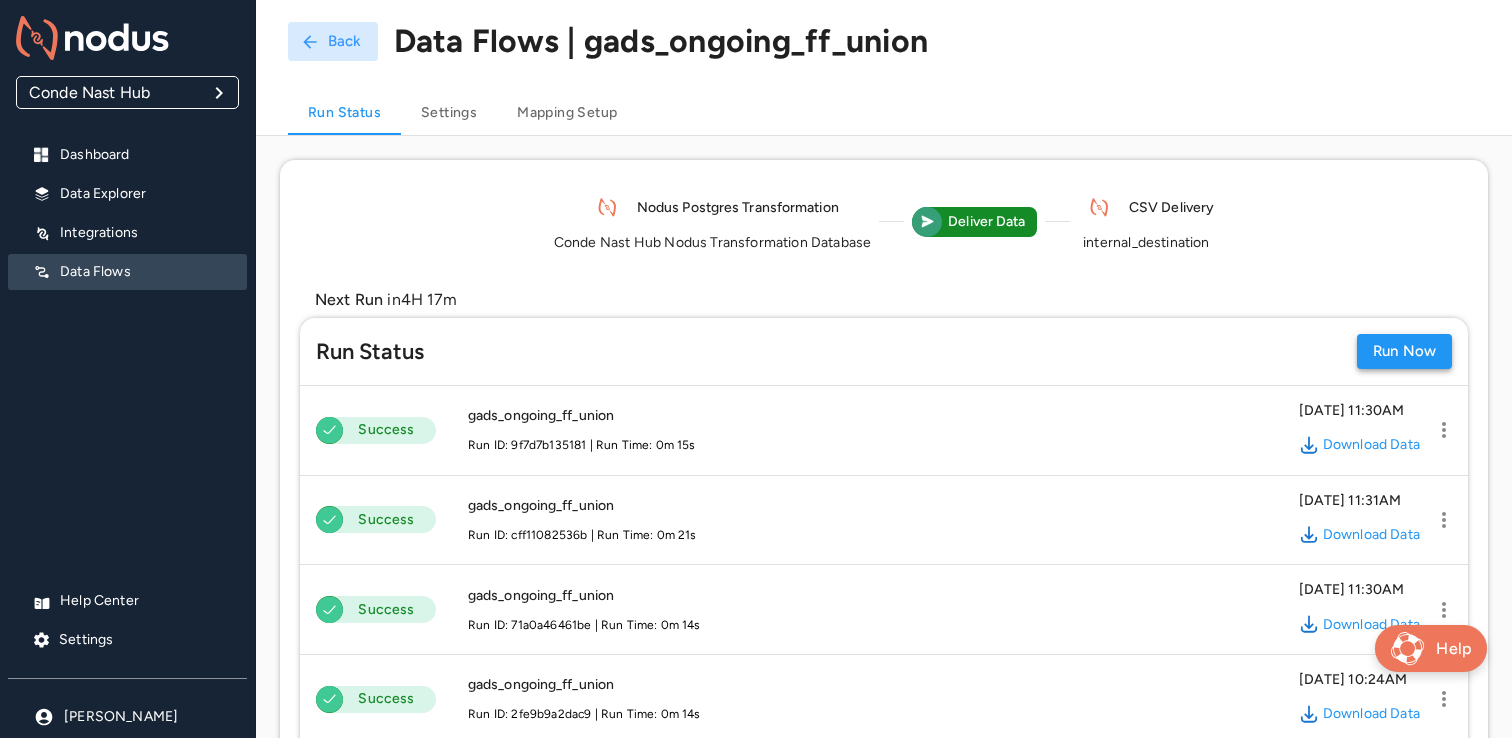click on "Run Now" at bounding box center (1404, 351) 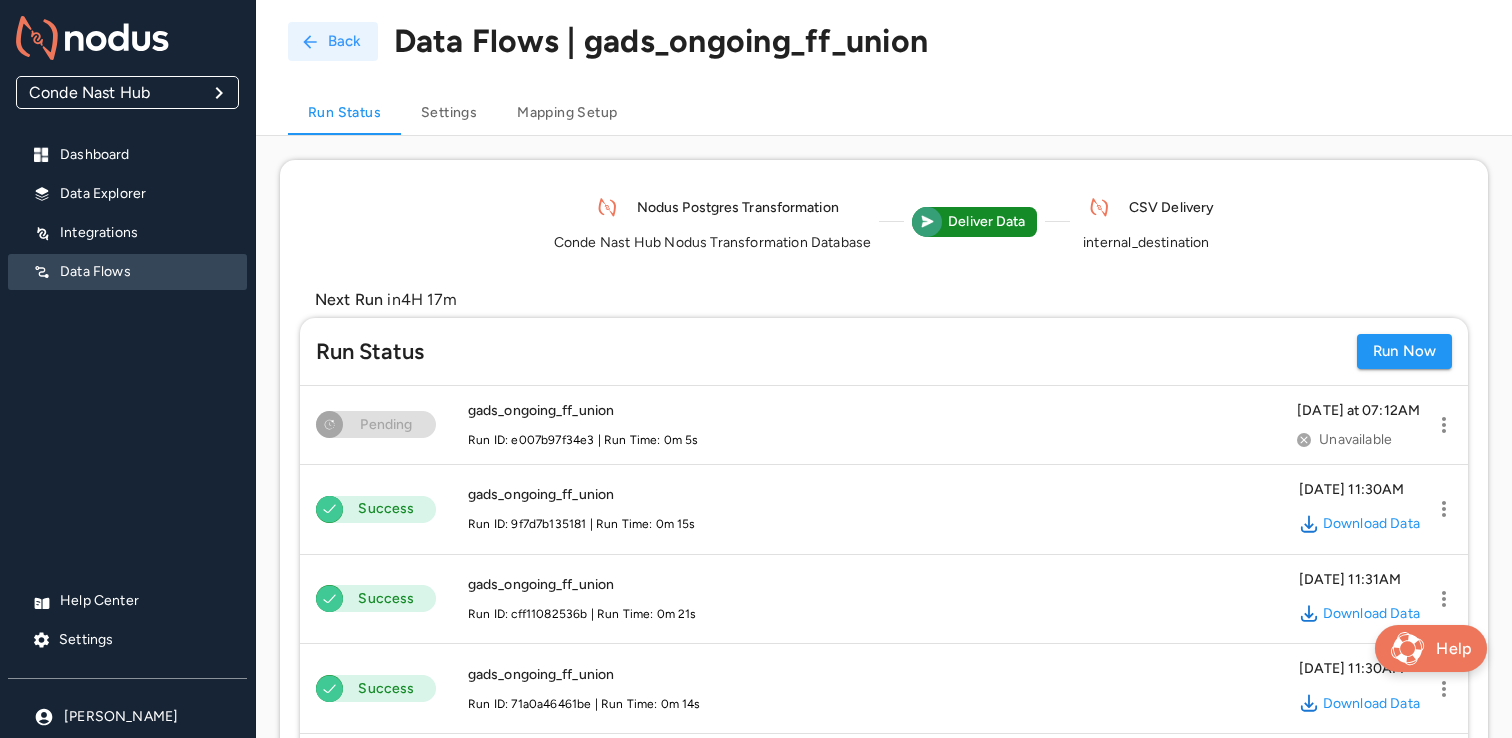 click on "Back" at bounding box center (333, 41) 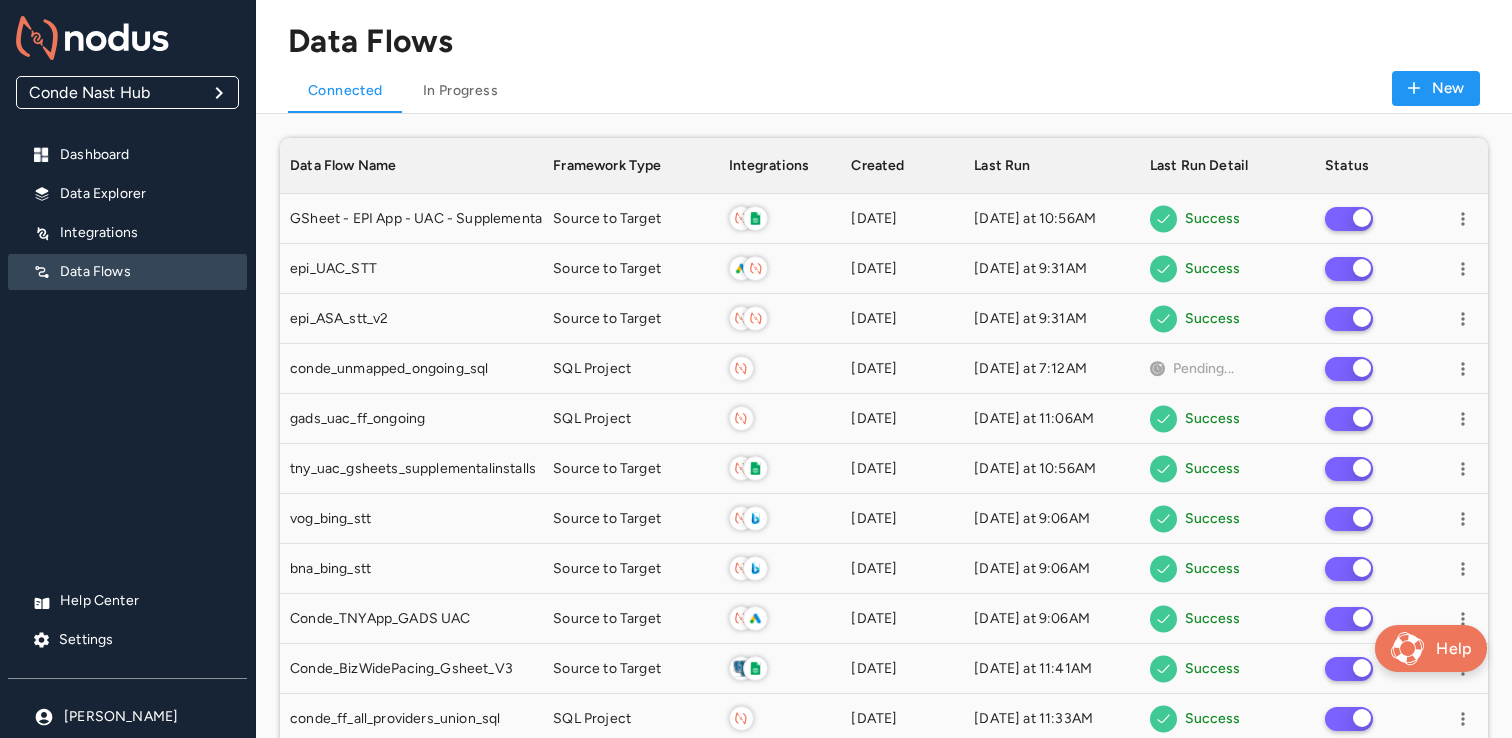 scroll, scrollTop: 1, scrollLeft: 1, axis: both 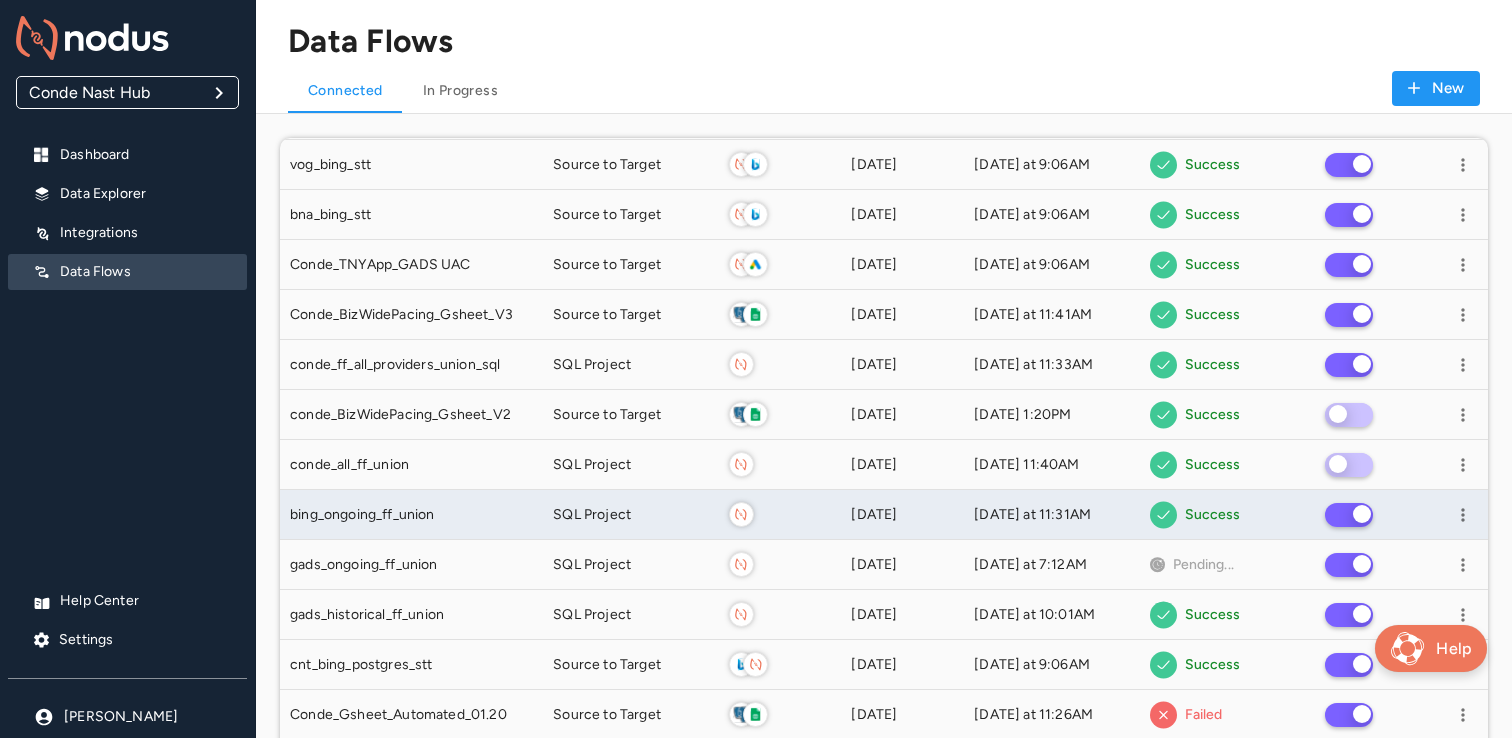 click on "bing_ongoing_ff_union" at bounding box center (411, 515) 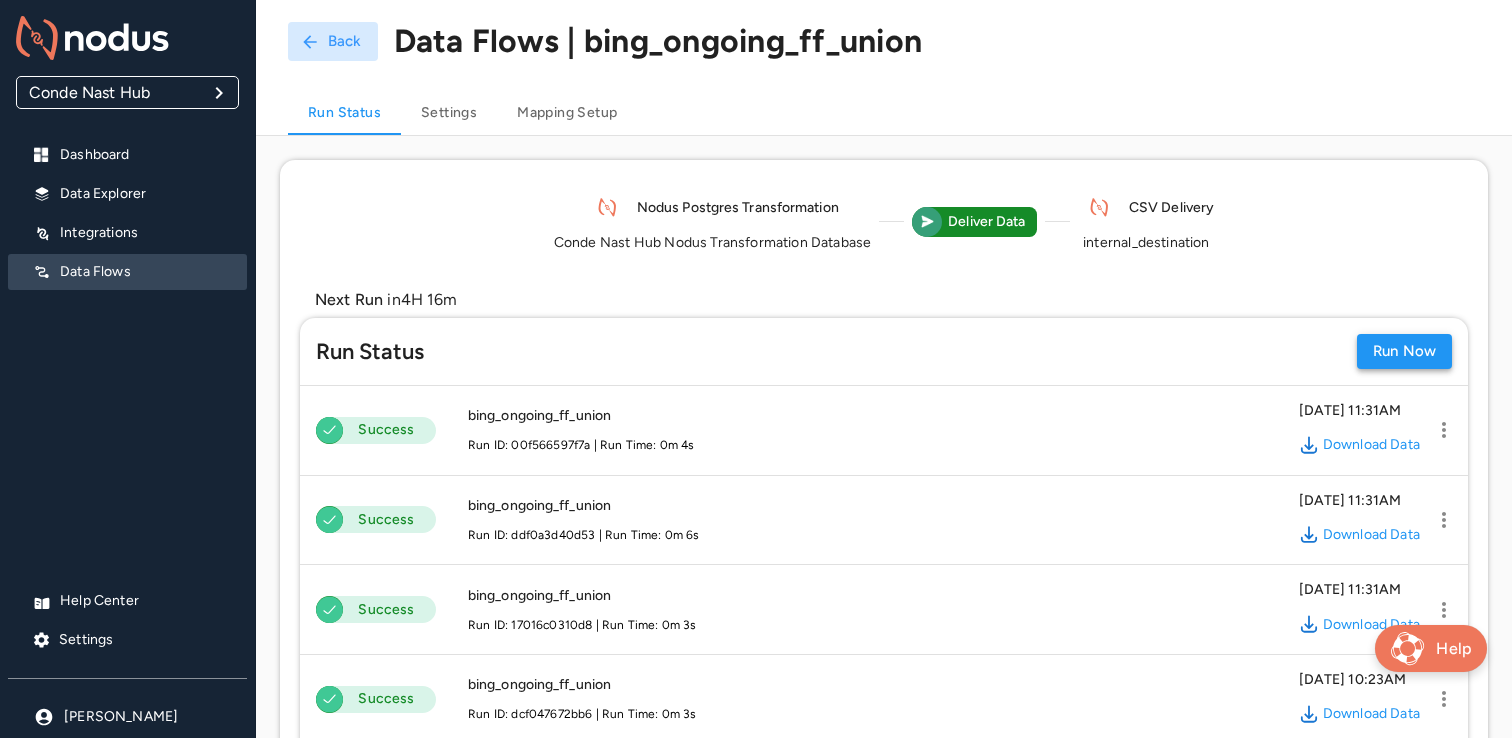 click on "Run Now" at bounding box center (1404, 351) 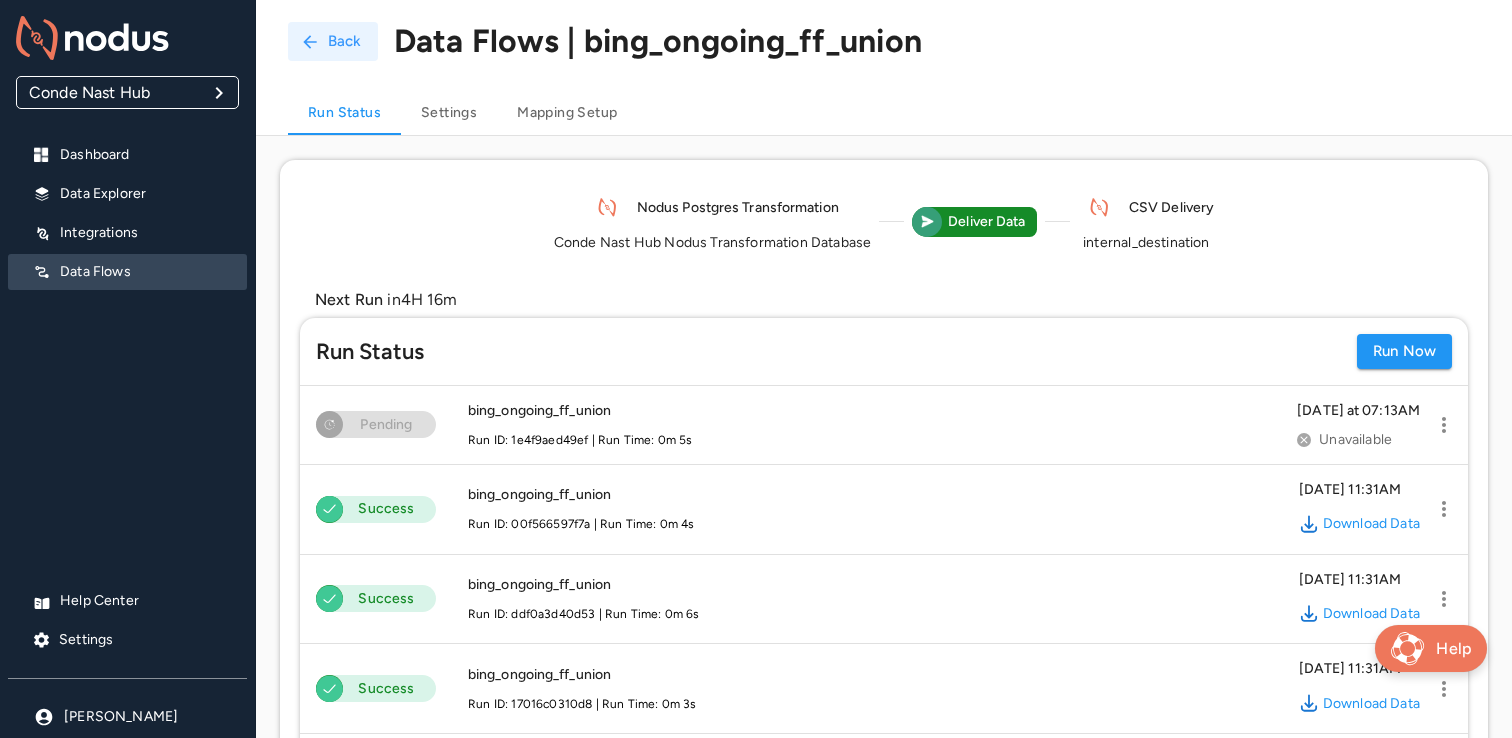 click on "Back" at bounding box center [333, 41] 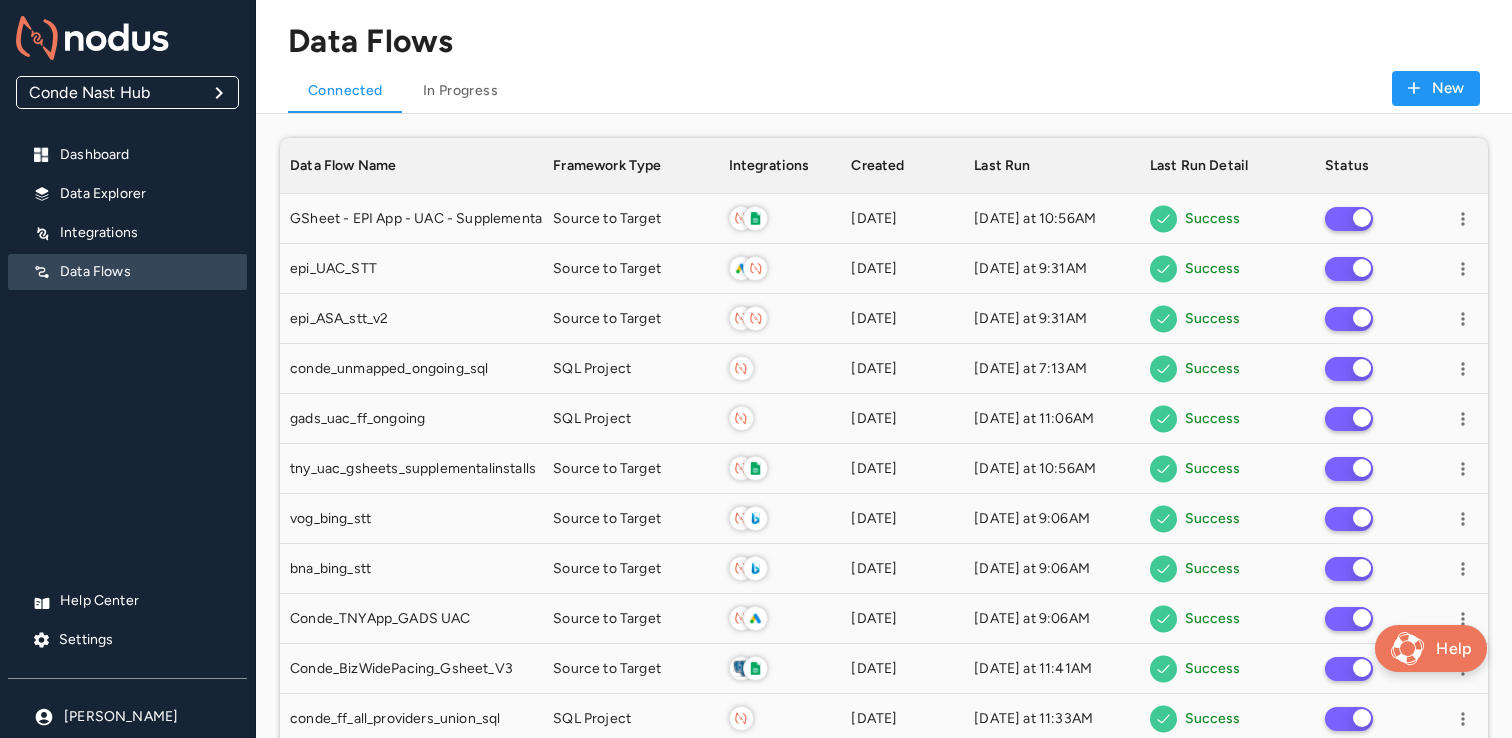 scroll, scrollTop: 1, scrollLeft: 1, axis: both 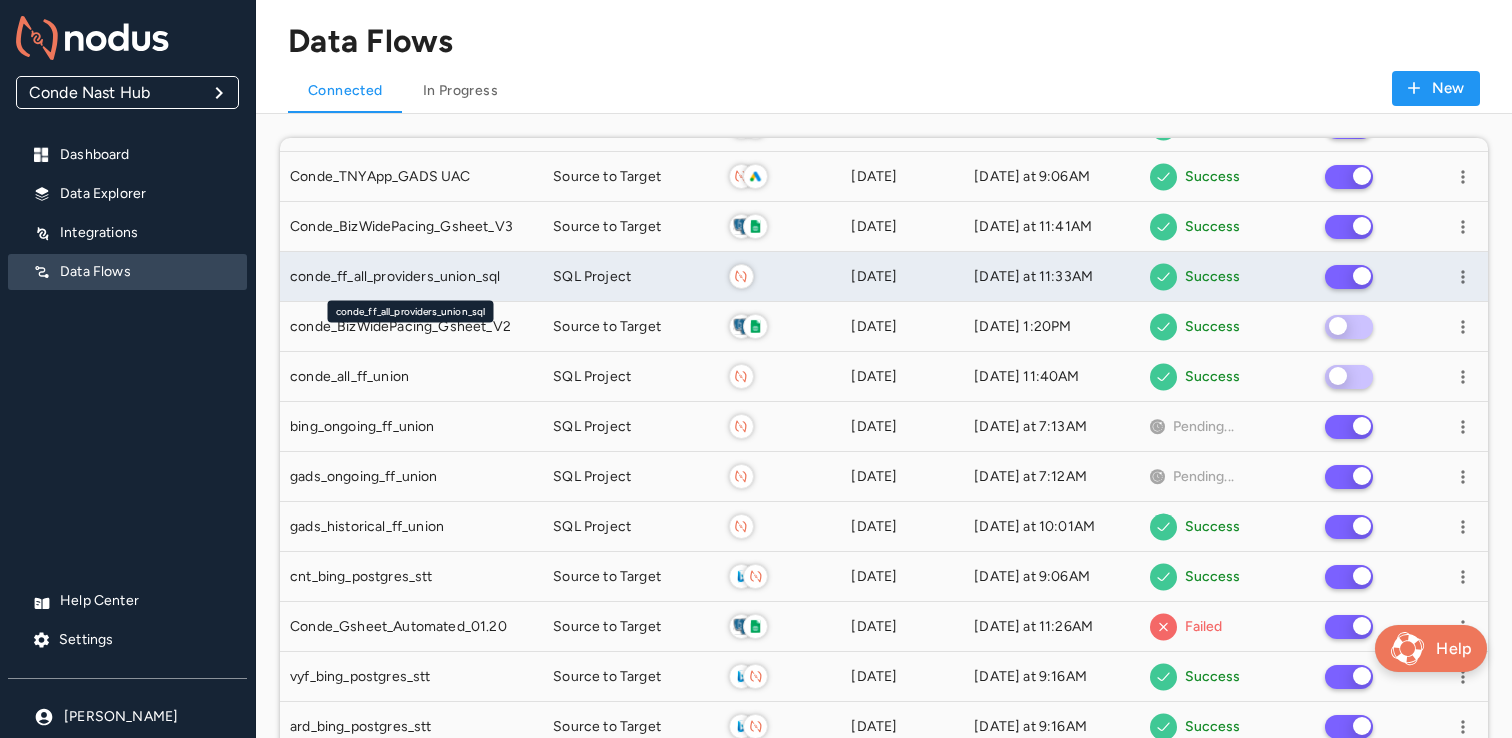 click on "conde_ff_all_providers_union_sql" at bounding box center (395, 277) 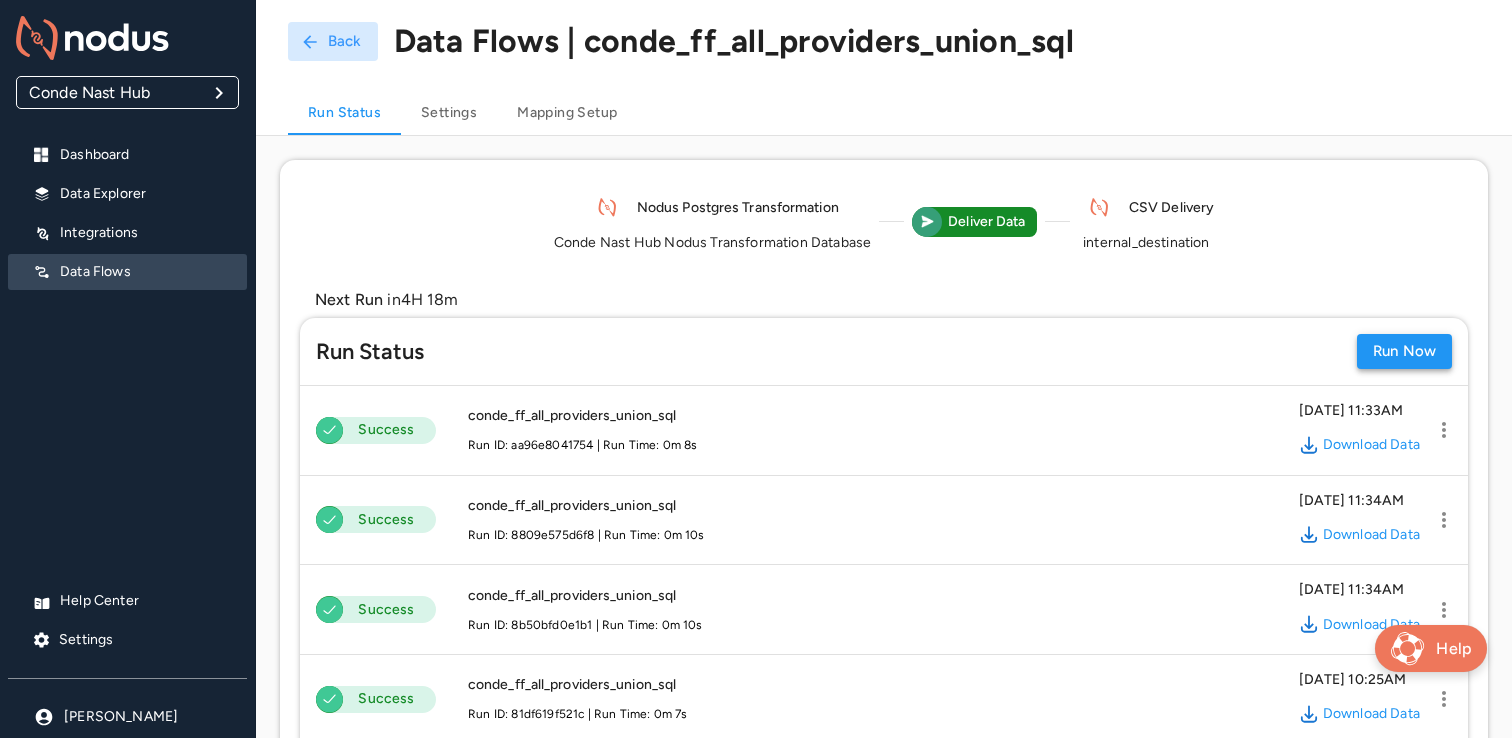 click on "Run Now" at bounding box center (1404, 351) 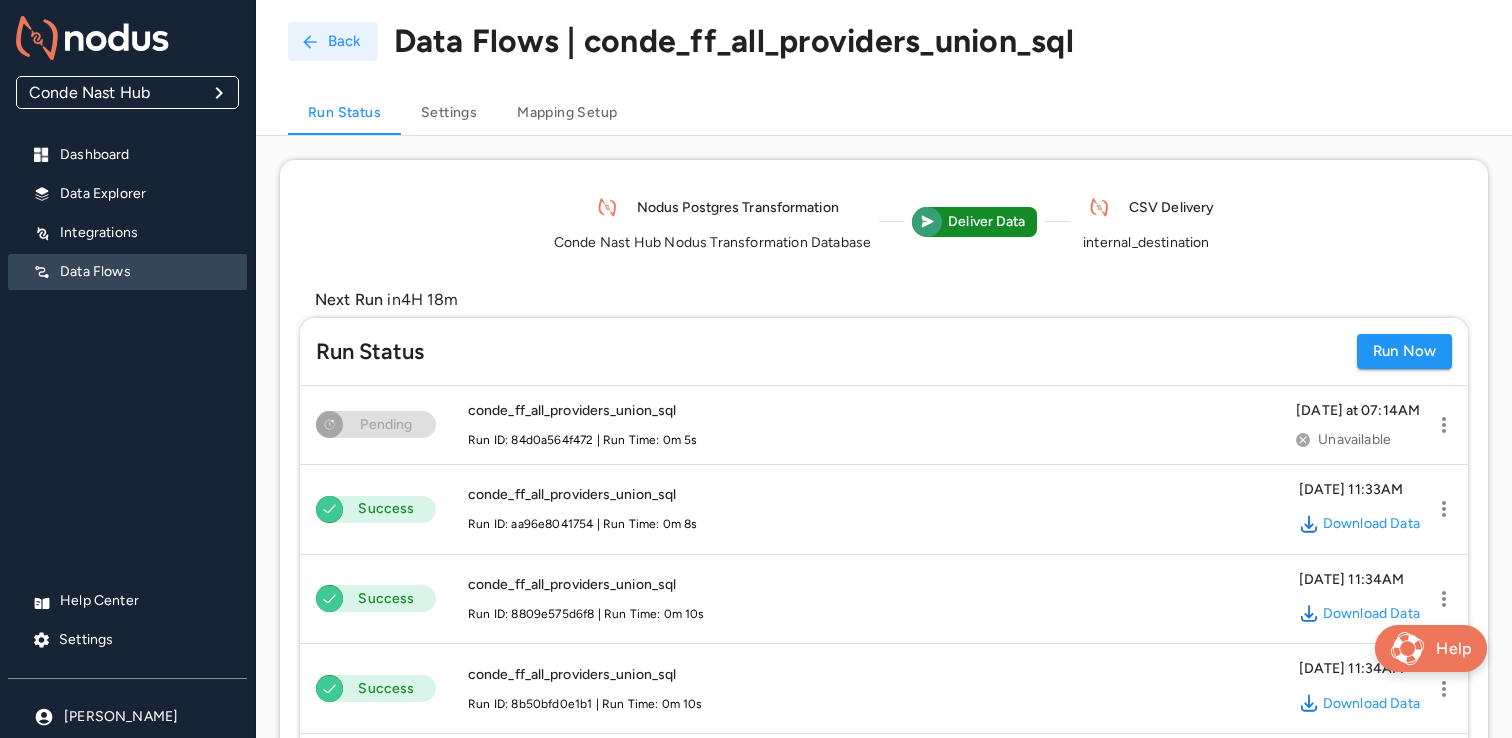 click 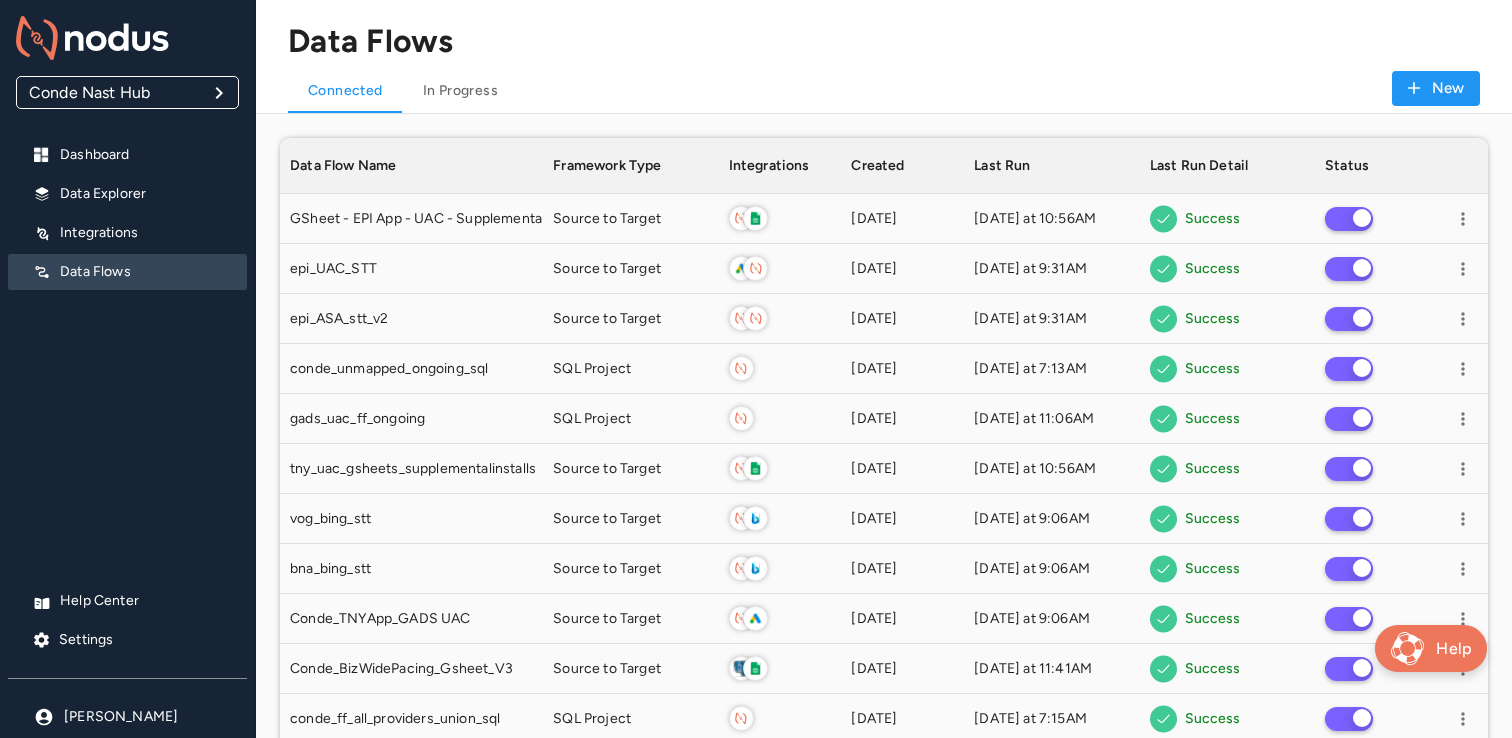 scroll, scrollTop: 1, scrollLeft: 1, axis: both 